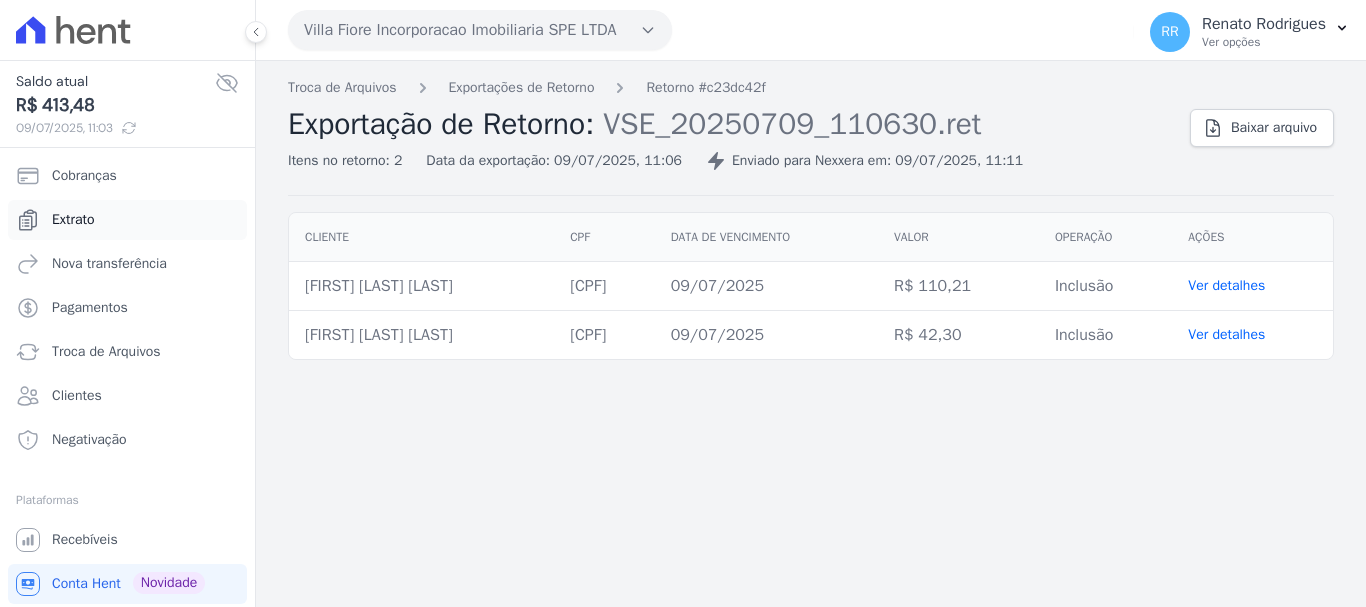 scroll, scrollTop: 0, scrollLeft: 0, axis: both 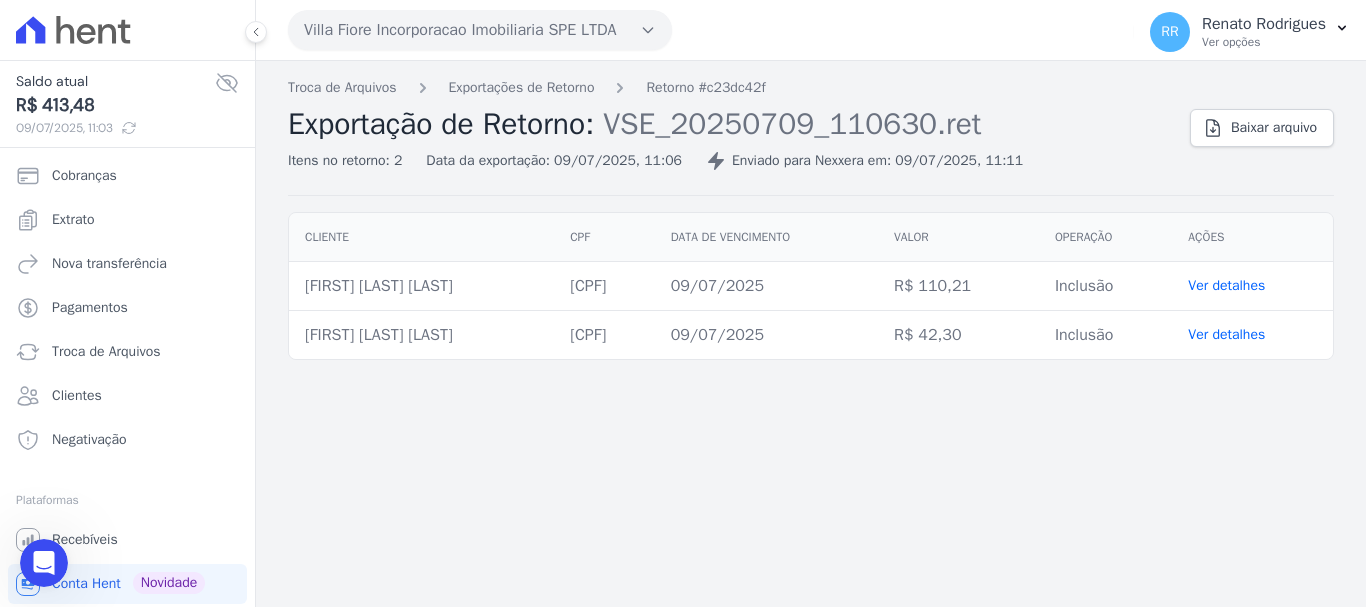 click on "Villa Fiore Incorporacao Imobiliaria SPE LTDA" at bounding box center (480, 30) 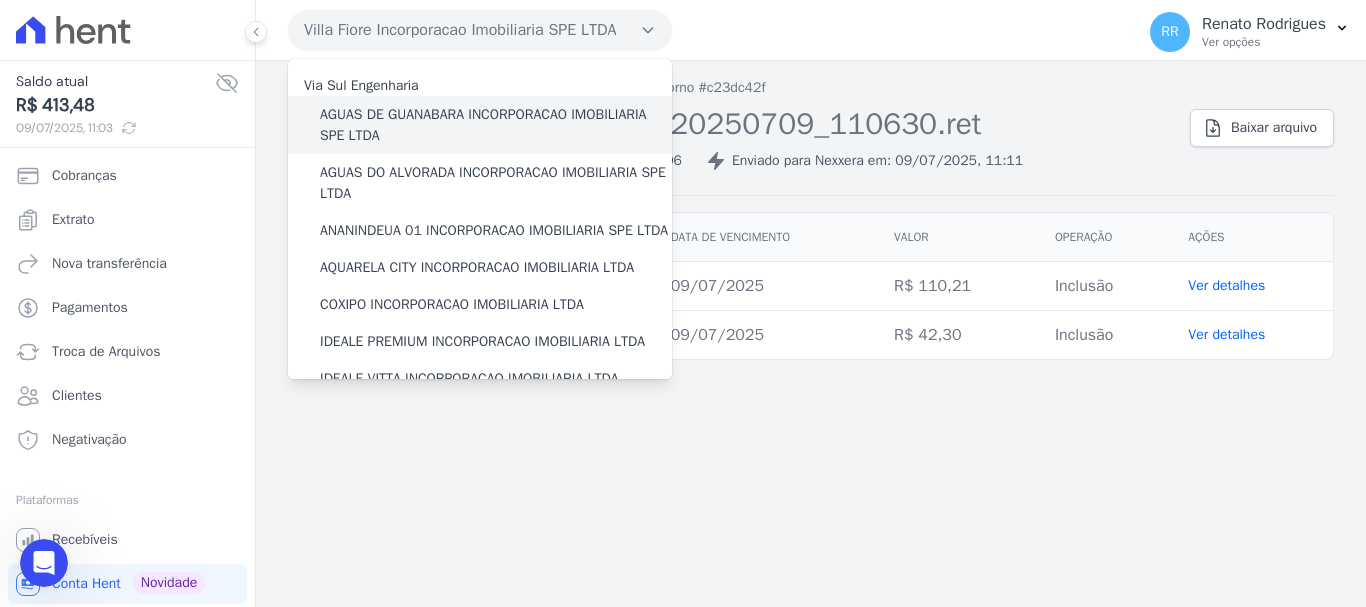 click on "AGUAS DE GUANABARA INCORPORACAO IMOBILIARIA SPE LTDA" at bounding box center (496, 125) 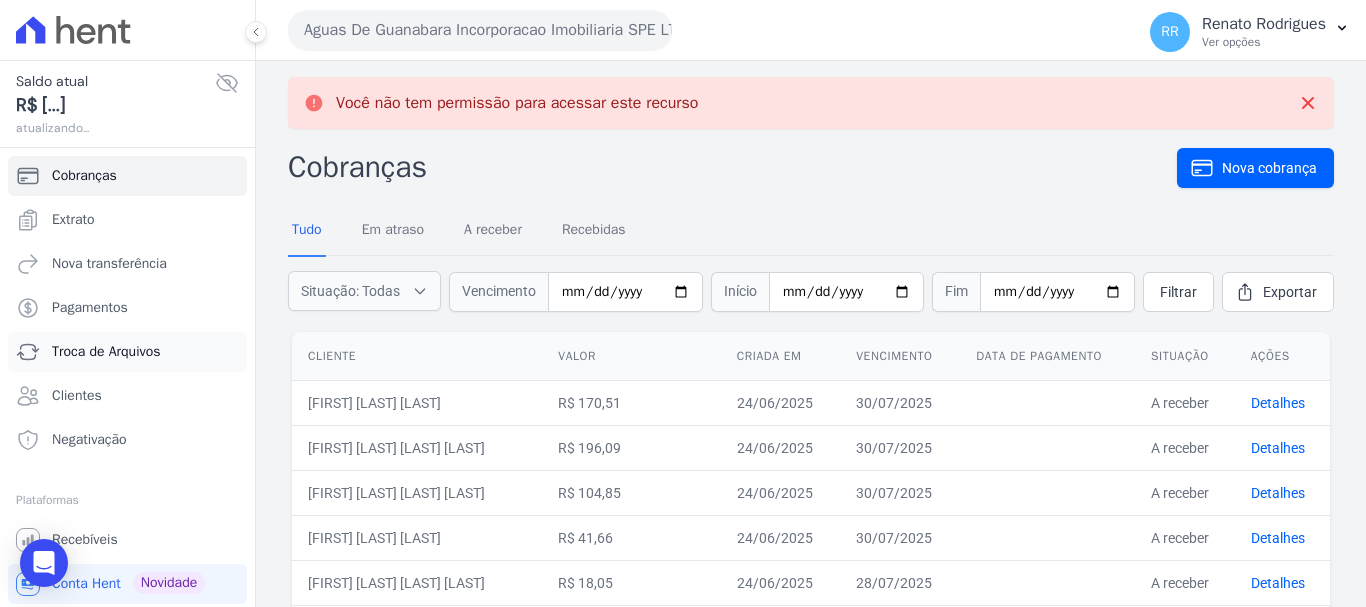 click on "Troca de Arquivos" at bounding box center (106, 352) 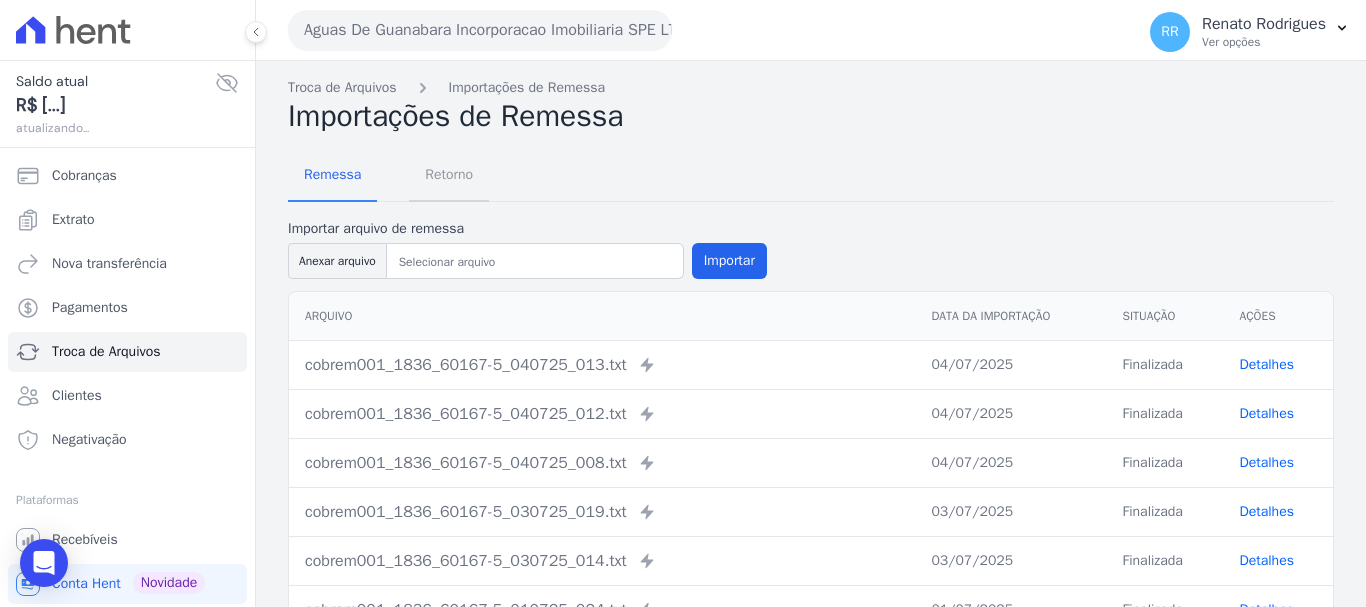 click on "Retorno" at bounding box center (449, 174) 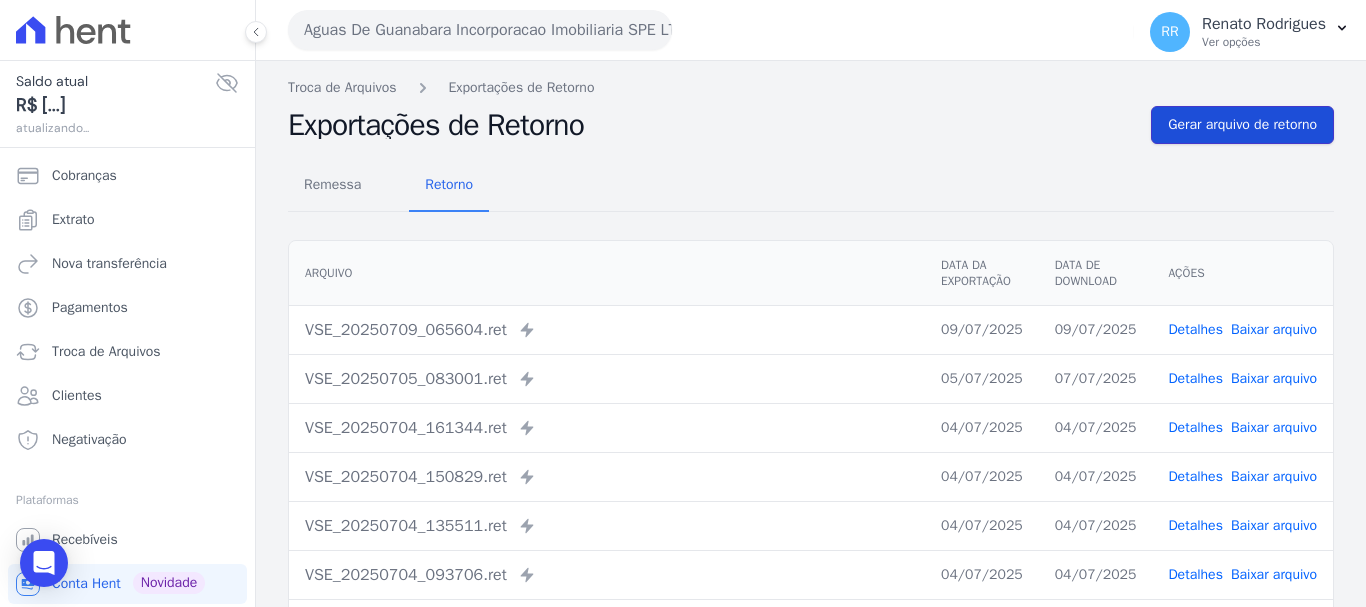 click on "Gerar arquivo de retorno" at bounding box center [1242, 125] 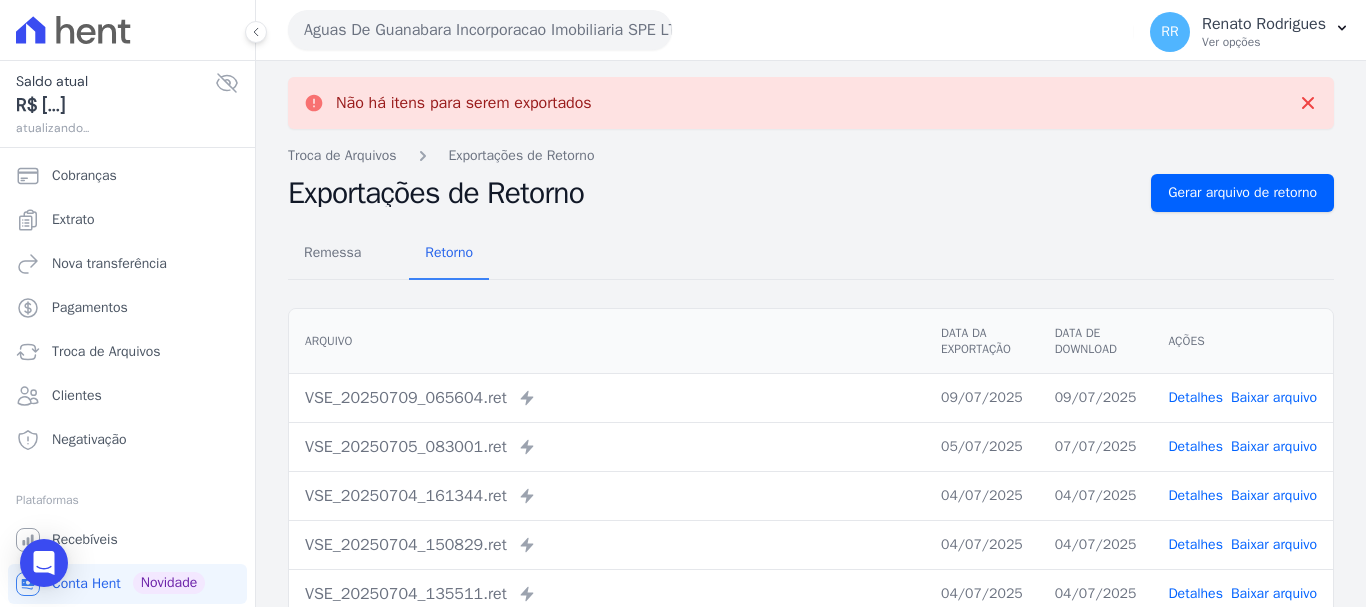 scroll, scrollTop: 100, scrollLeft: 0, axis: vertical 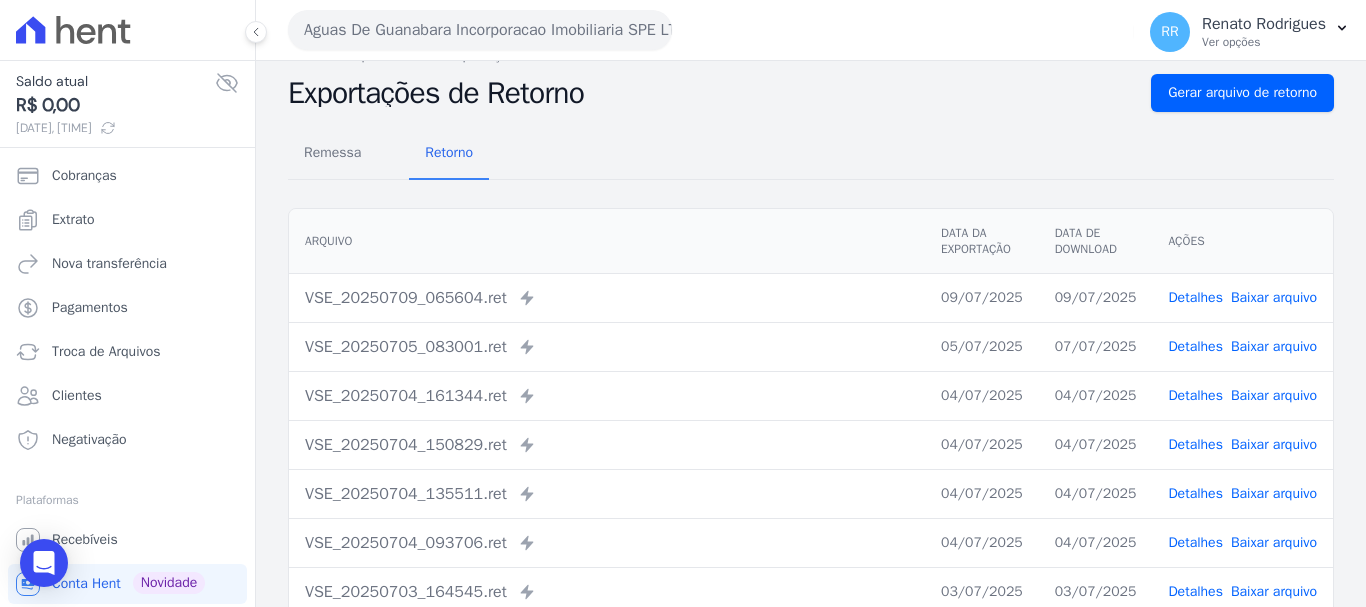 click on "Aguas De Guanabara Incorporacao Imobiliaria SPE LTDA" at bounding box center [480, 30] 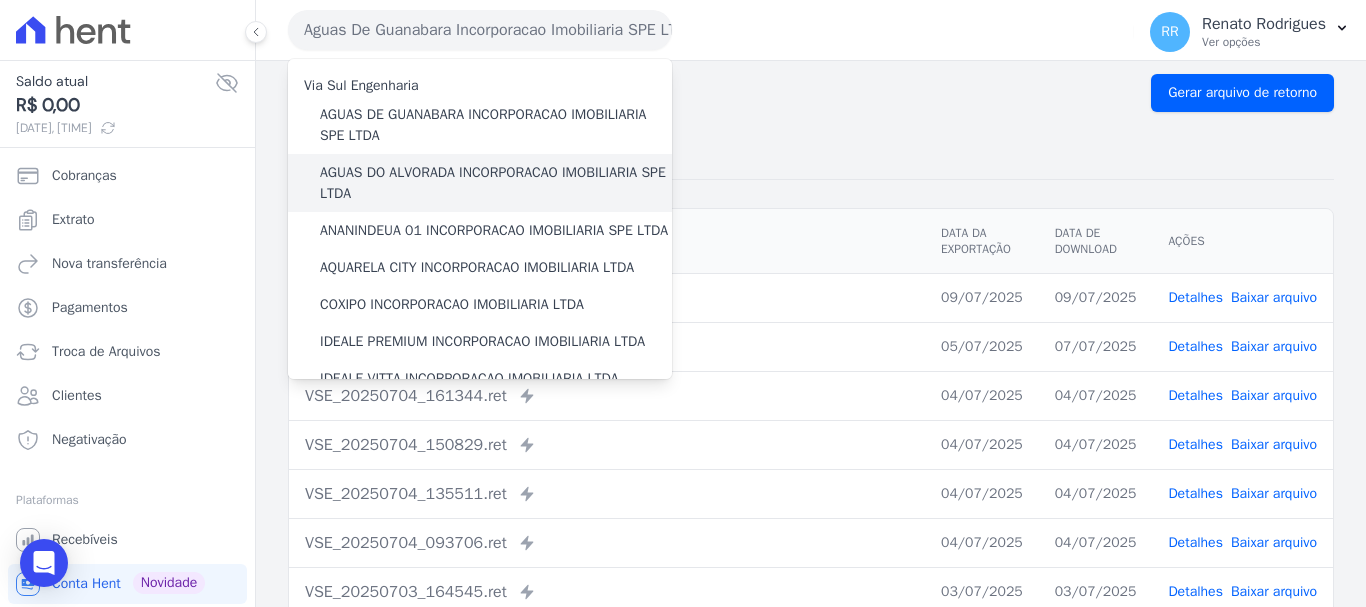 click on "AGUAS DO ALVORADA INCORPORACAO IMOBILIARIA SPE LTDA" at bounding box center (496, 183) 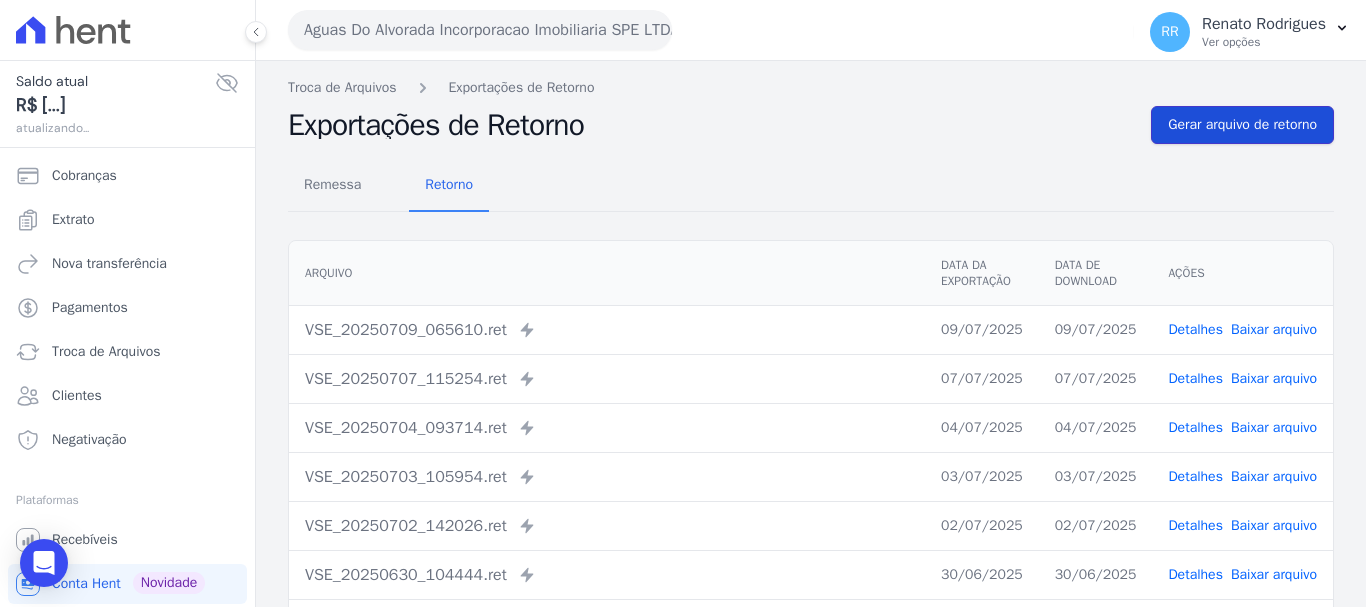 click on "Gerar arquivo de retorno" at bounding box center [1242, 125] 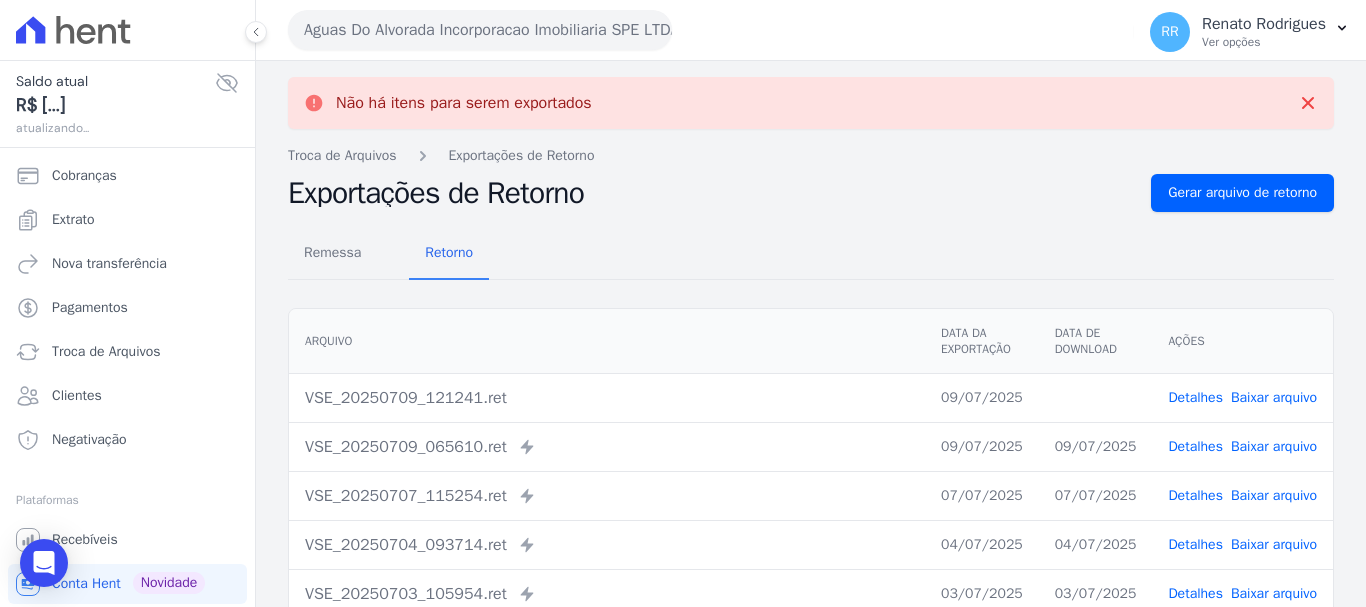 click on "Baixar arquivo" at bounding box center (1274, 397) 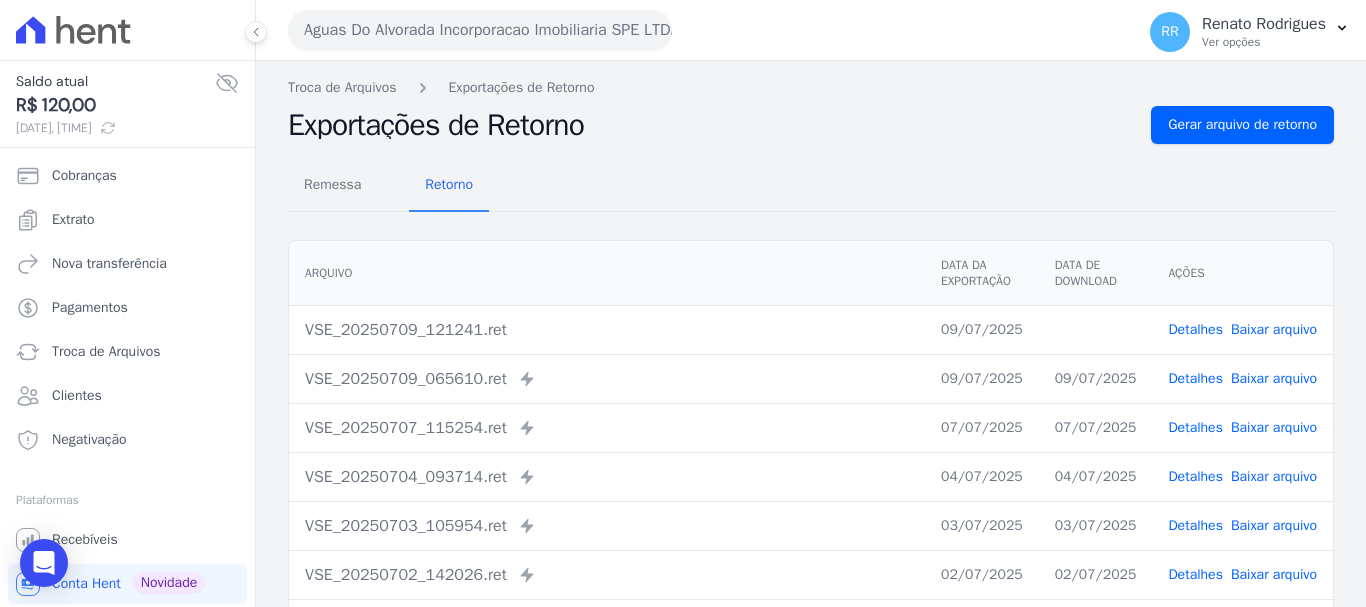 click on "Aguas Do Alvorada Incorporacao Imobiliaria SPE LTDA" at bounding box center [480, 30] 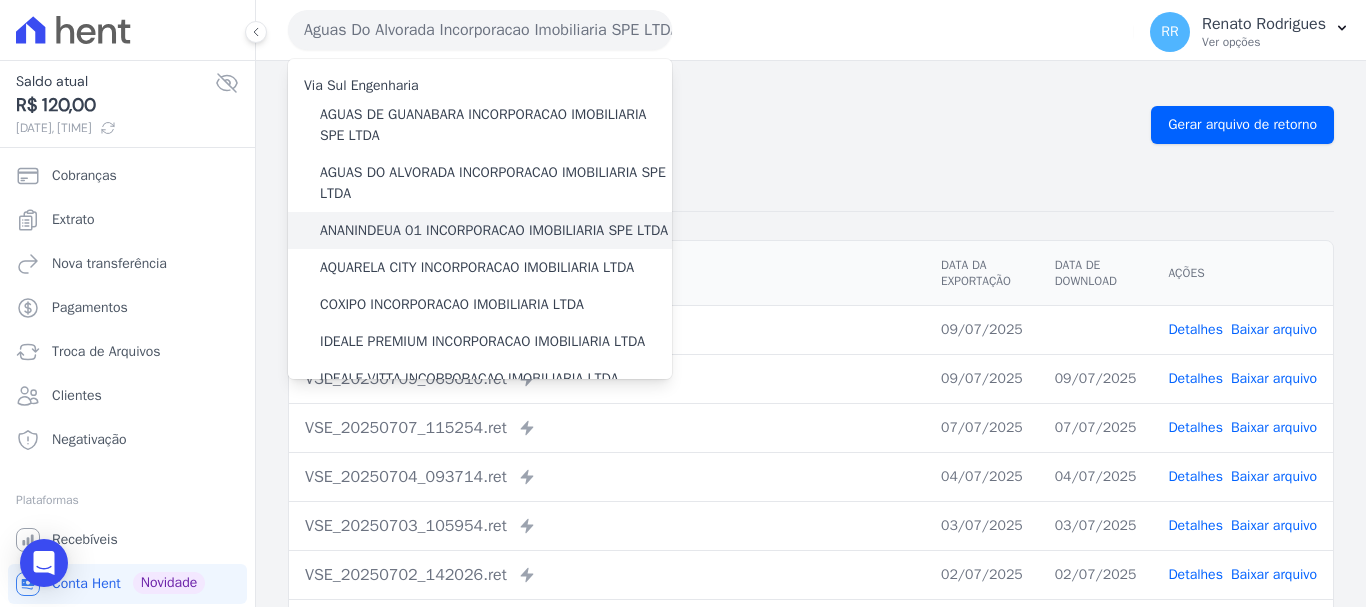 click on "ANANINDEUA 01 INCORPORACAO IMOBILIARIA SPE LTDA" at bounding box center [494, 230] 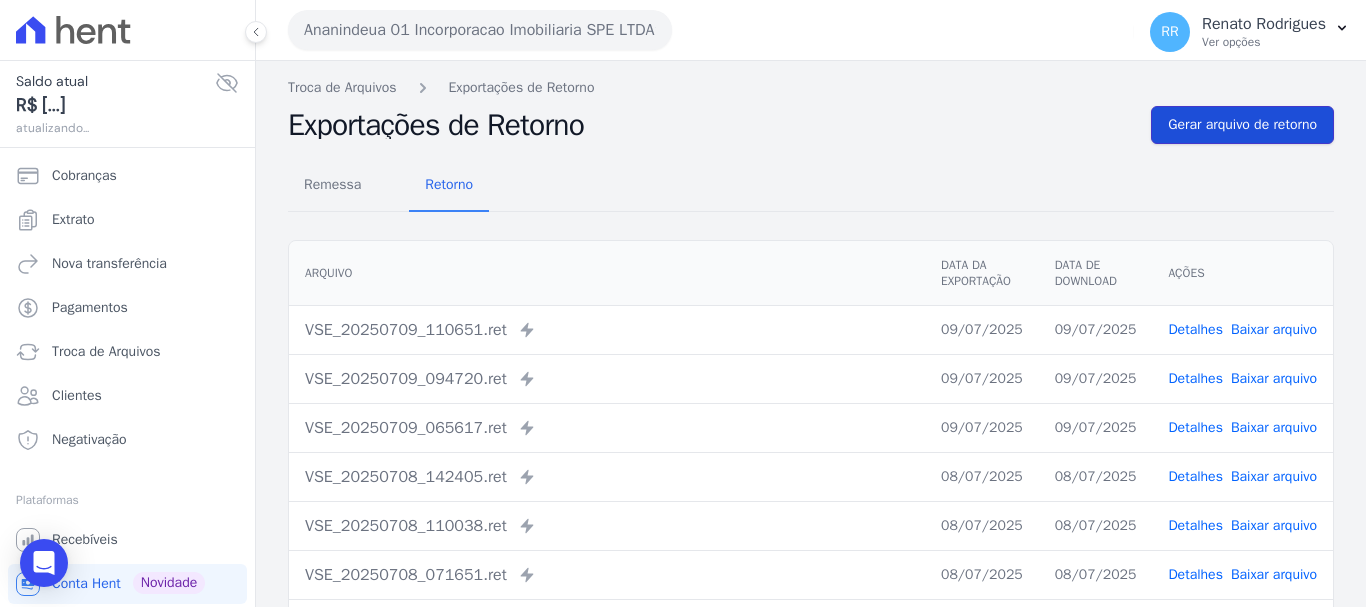 click on "Gerar arquivo de retorno" at bounding box center [1242, 125] 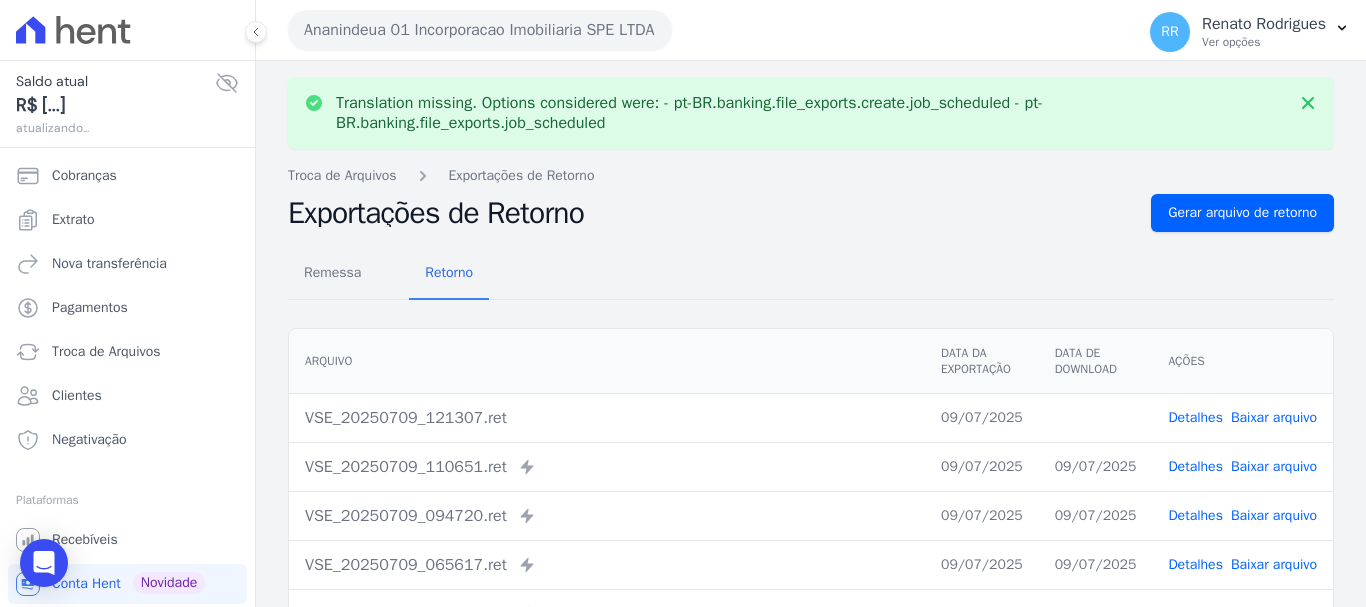 click on "Detalhes
Baixar arquivo" at bounding box center (1242, 417) 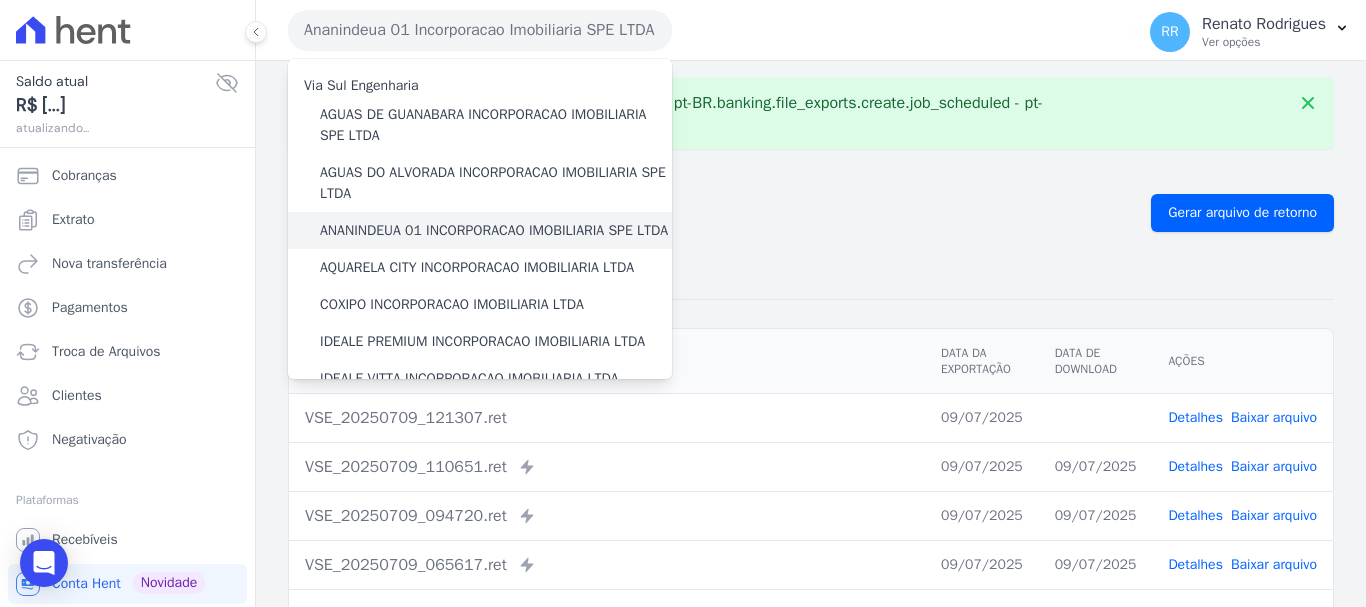 scroll, scrollTop: 100, scrollLeft: 0, axis: vertical 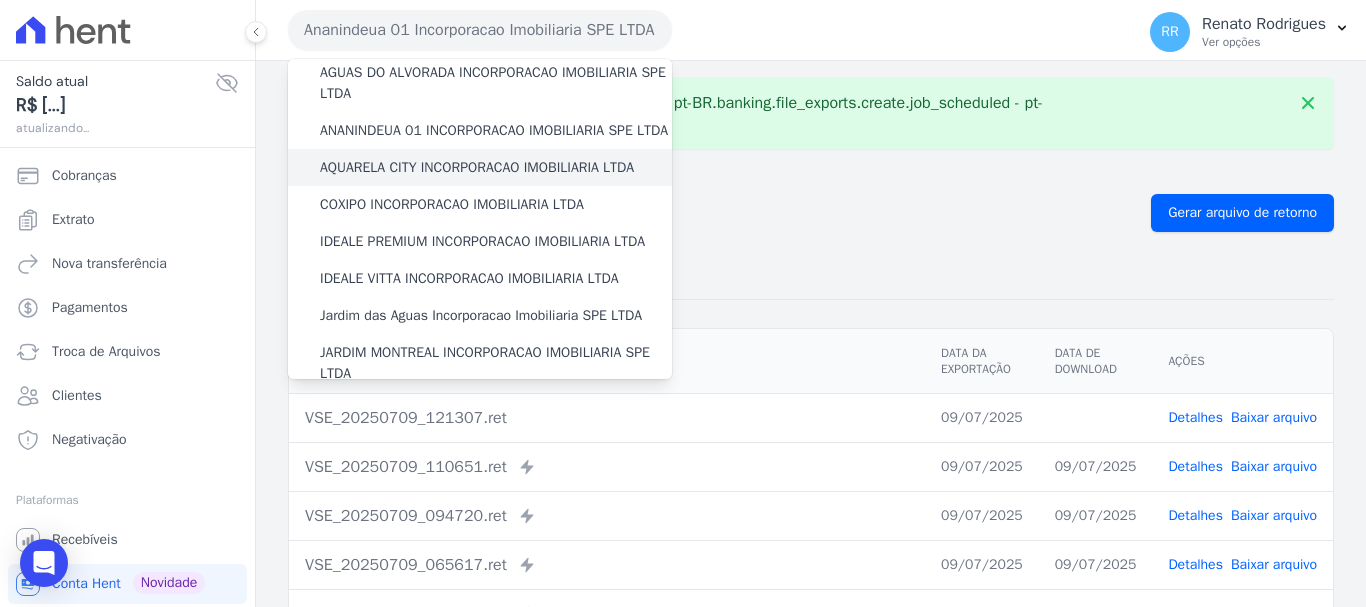 click on "AQUARELA CITY INCORPORACAO IMOBILIARIA LTDA" at bounding box center [480, 167] 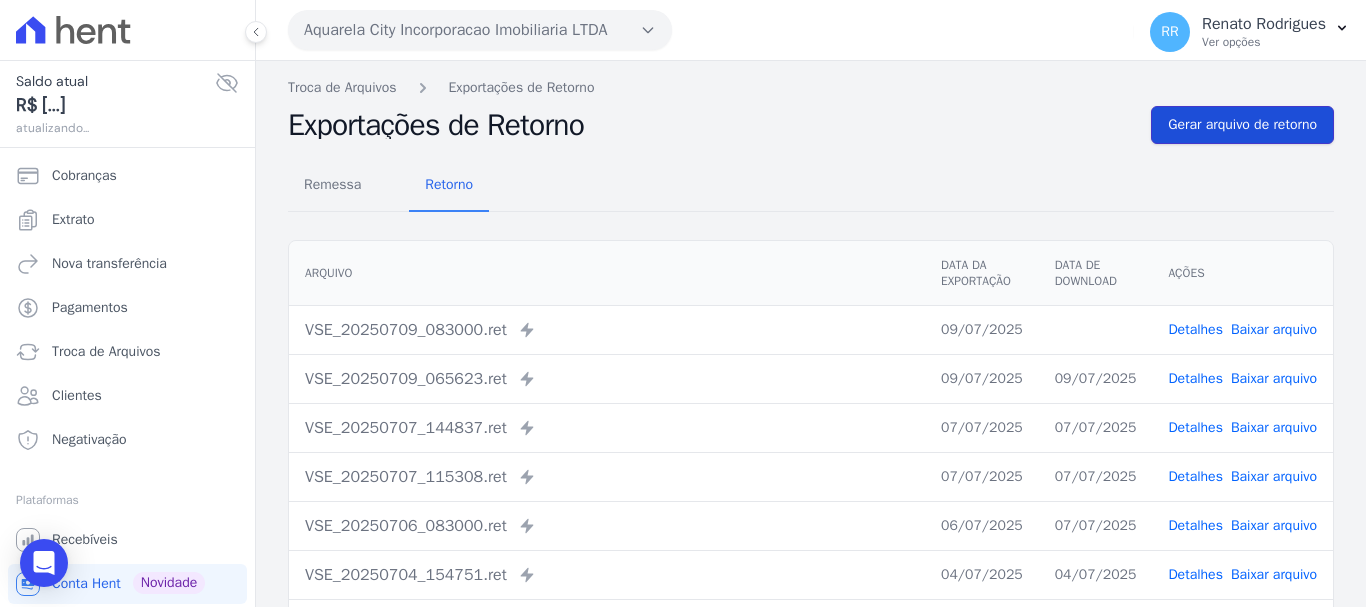 click on "Gerar arquivo de retorno" at bounding box center [1242, 125] 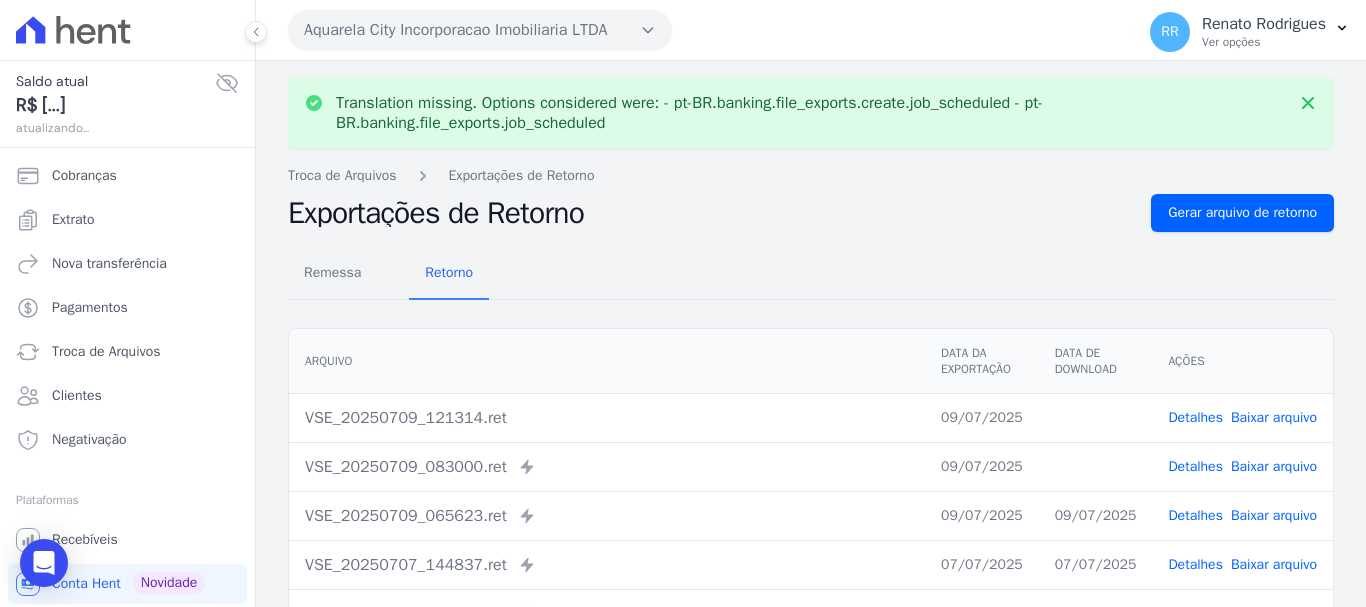 click on "Baixar arquivo" at bounding box center [1274, 466] 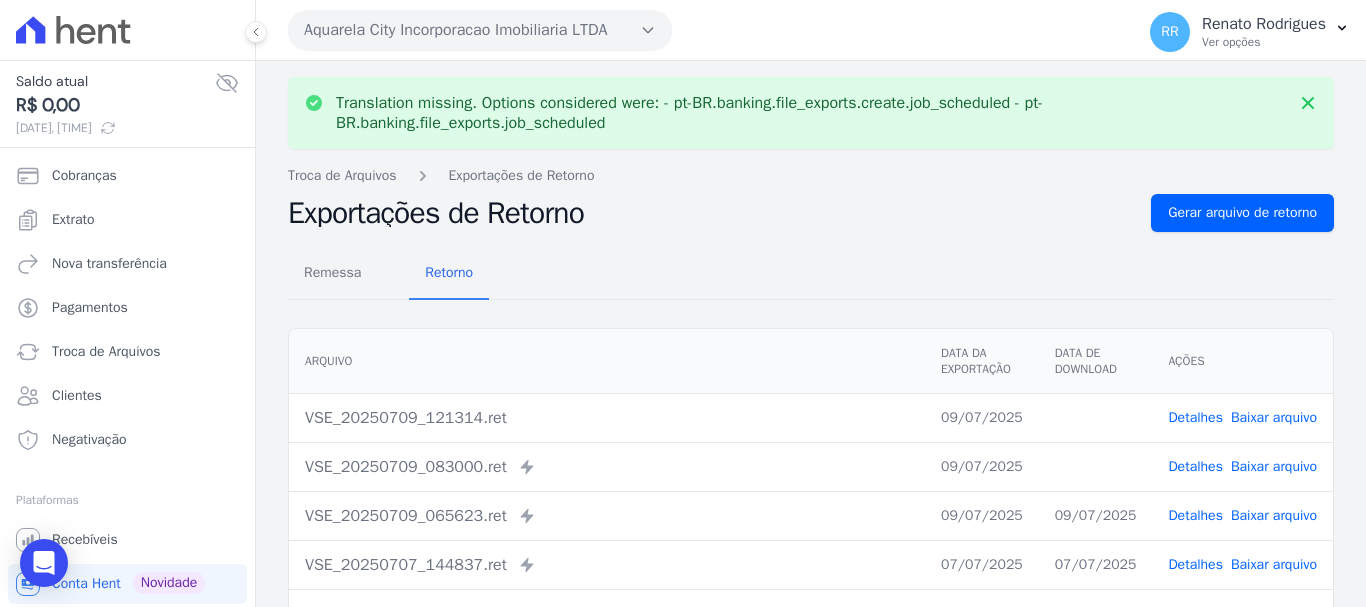 click on "Baixar arquivo" at bounding box center (1274, 417) 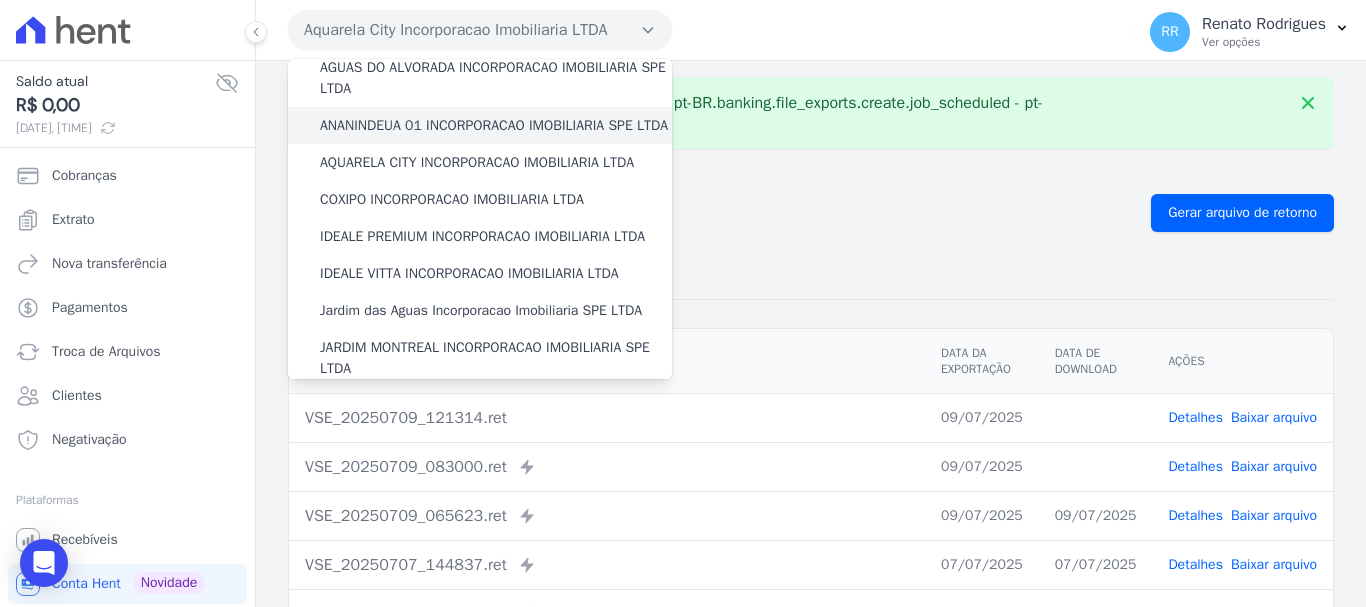 scroll, scrollTop: 200, scrollLeft: 0, axis: vertical 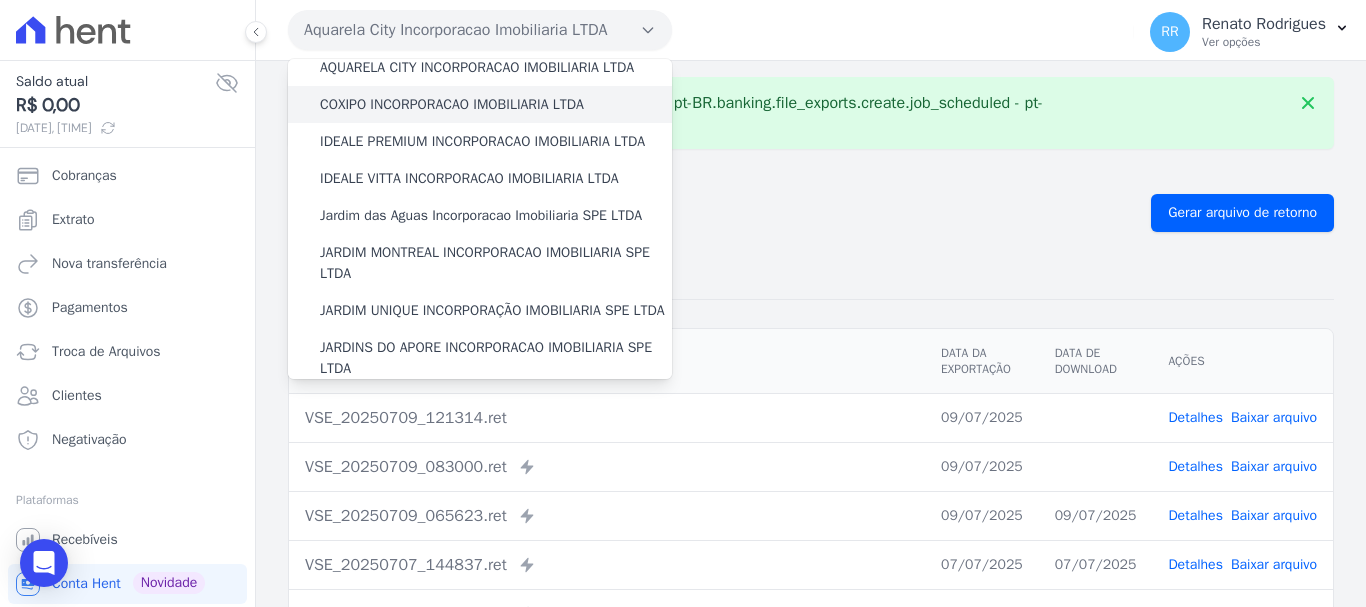 click on "COXIPO INCORPORACAO IMOBILIARIA LTDA" at bounding box center [452, 104] 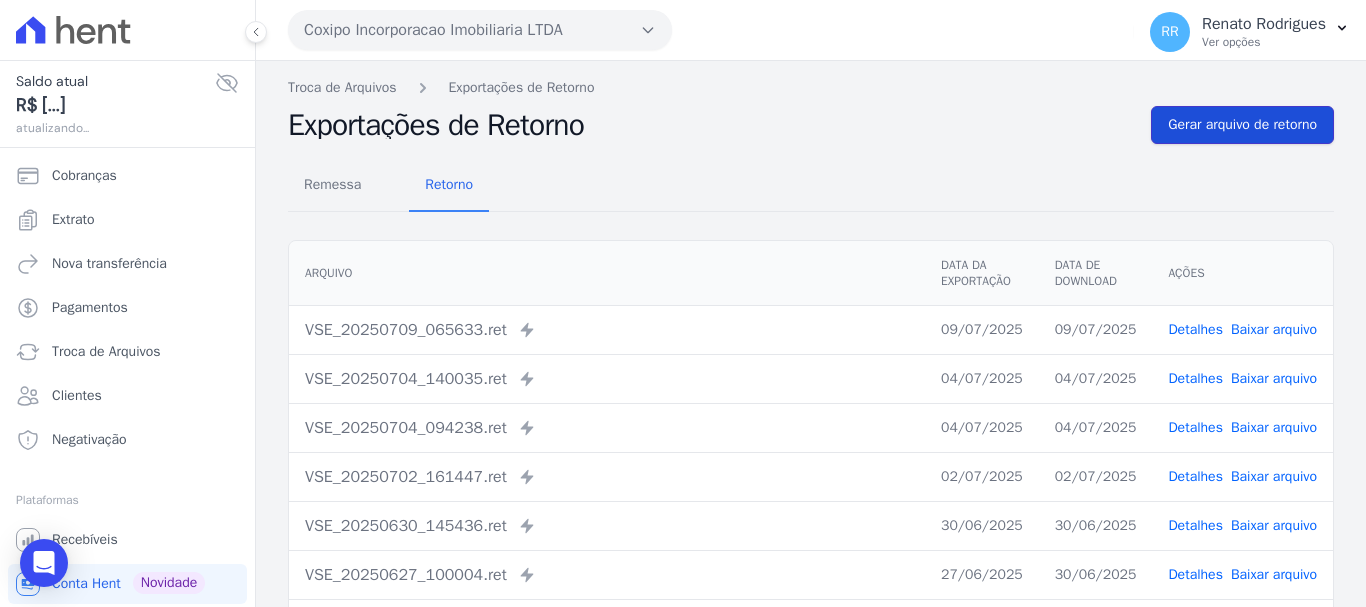 click on "Gerar arquivo de retorno" at bounding box center [1242, 125] 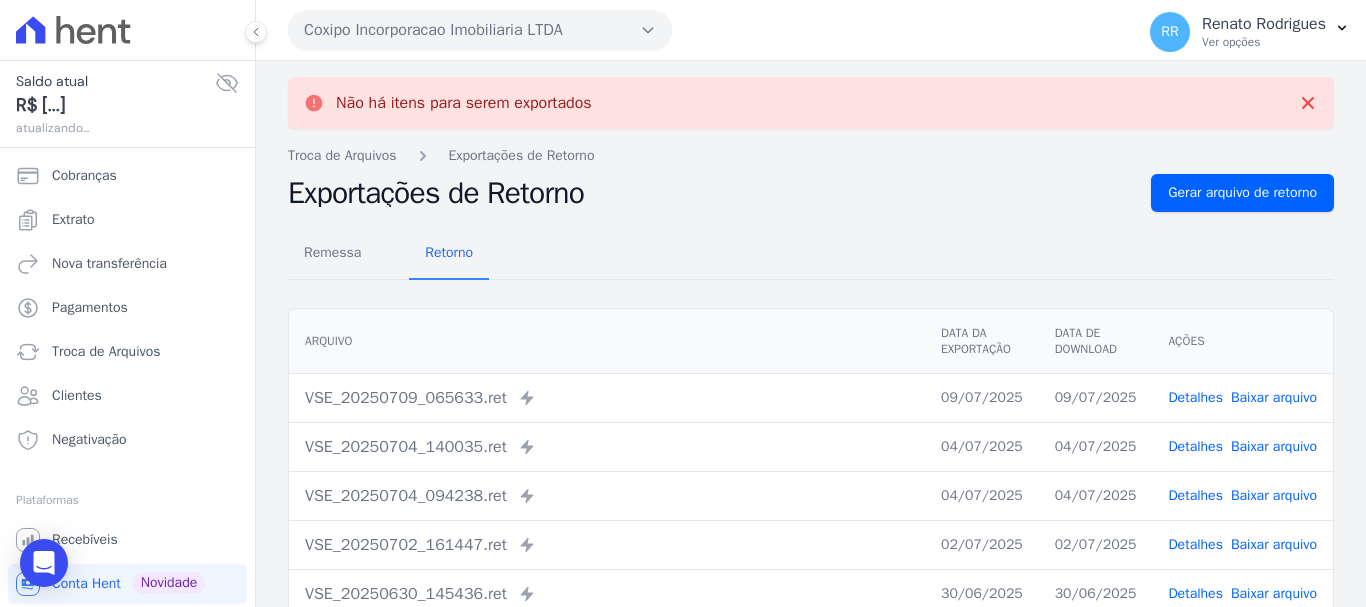 click on "Coxipo Incorporacao Imobiliaria LTDA" at bounding box center (480, 30) 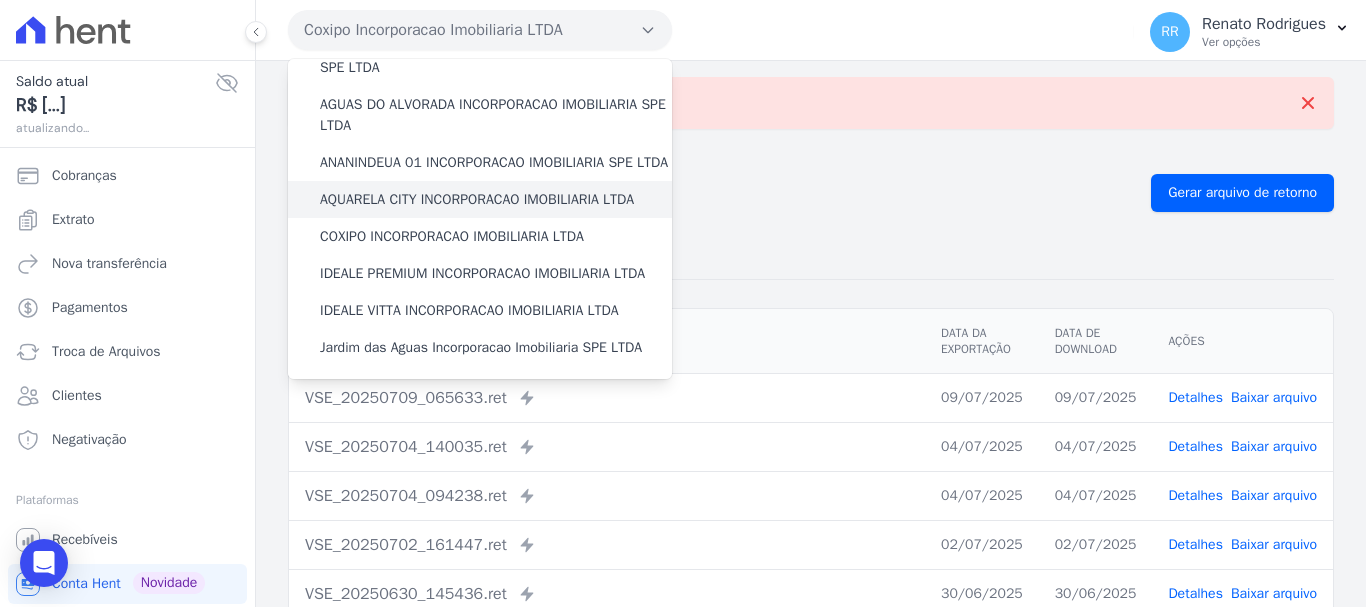 scroll, scrollTop: 100, scrollLeft: 0, axis: vertical 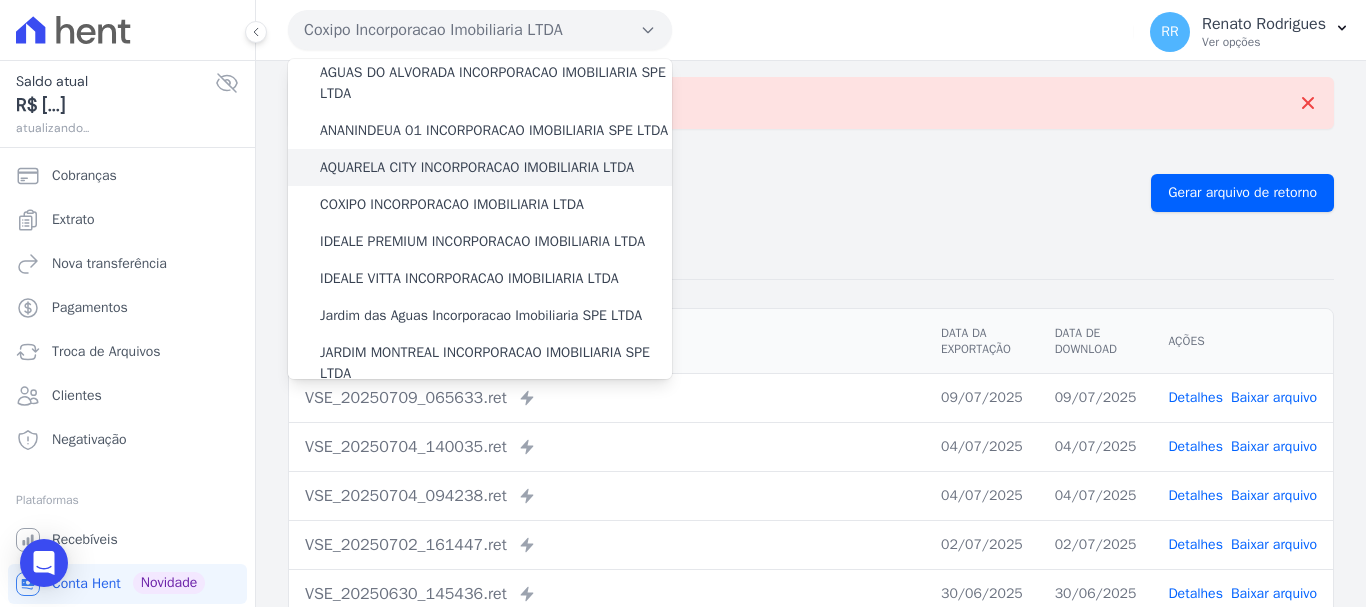 click on "IDEALE PREMIUM INCORPORACAO IMOBILIARIA LTDA" at bounding box center [480, 241] 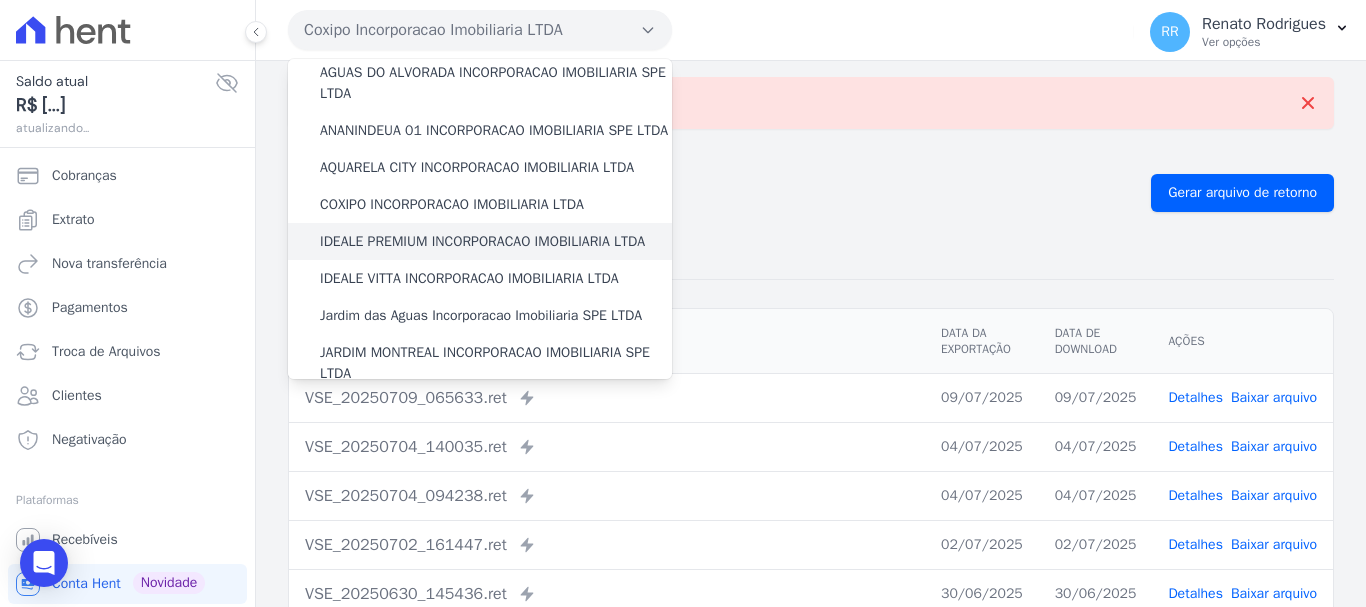 click on "IDEALE PREMIUM INCORPORACAO IMOBILIARIA LTDA" at bounding box center (482, 241) 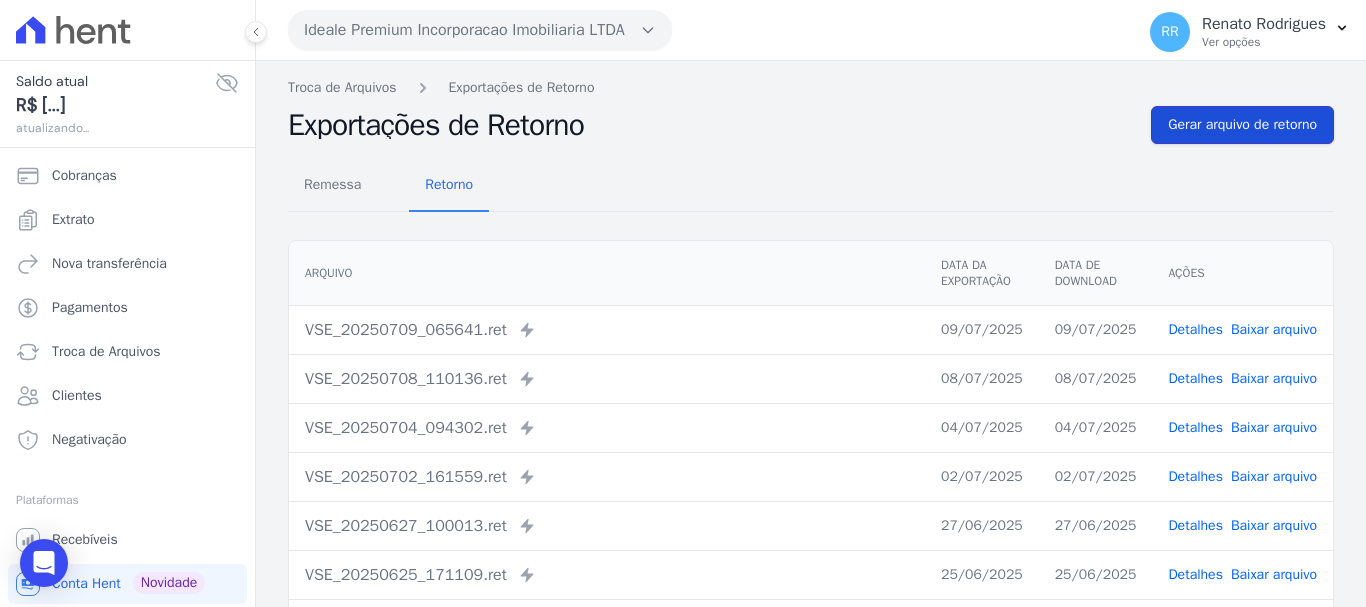 click on "Gerar arquivo de retorno" at bounding box center [1242, 125] 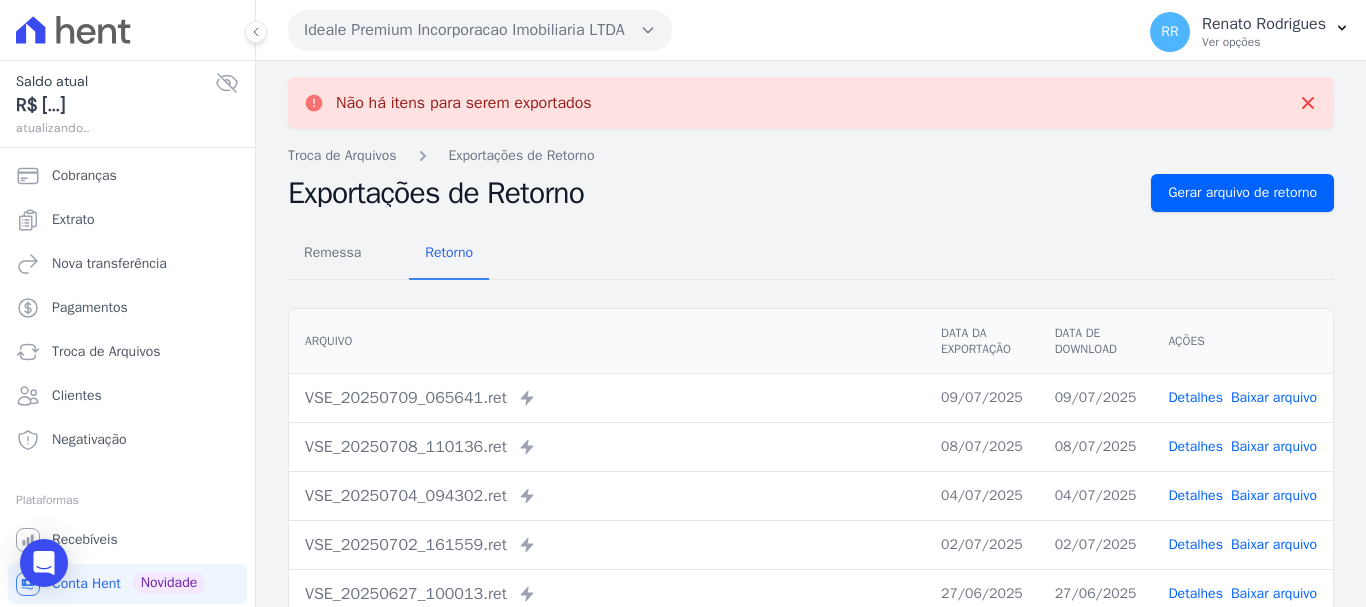 drag, startPoint x: 337, startPoint y: 16, endPoint x: 336, endPoint y: 27, distance: 11.045361 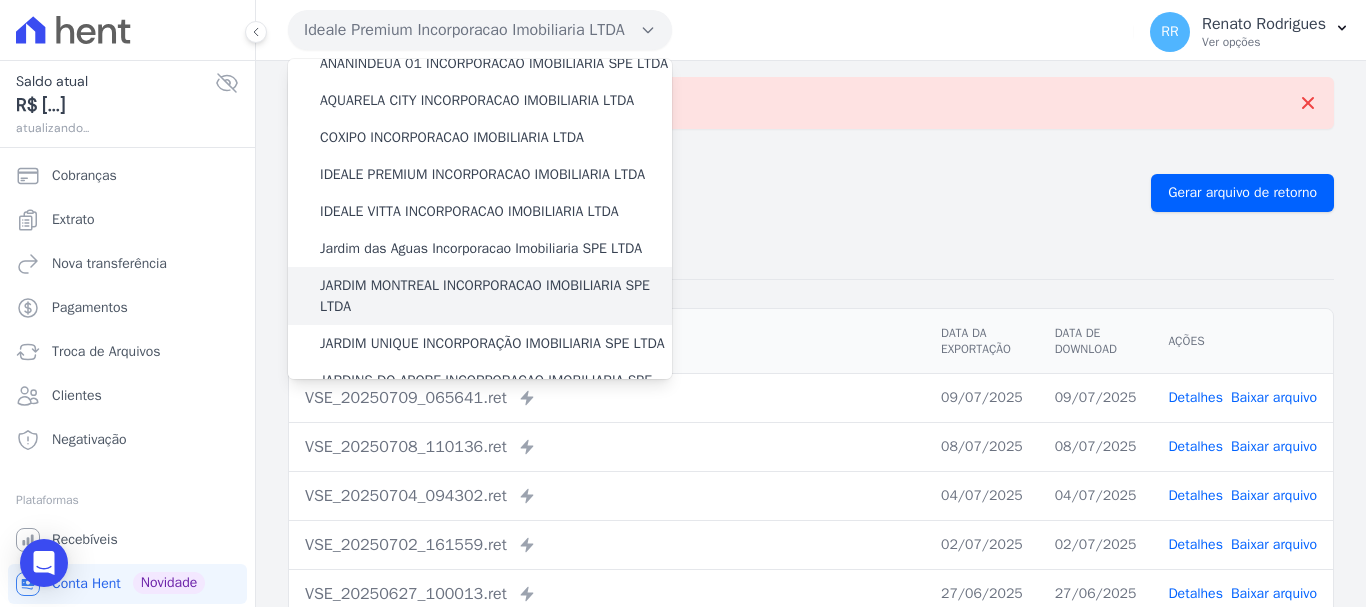 scroll, scrollTop: 200, scrollLeft: 0, axis: vertical 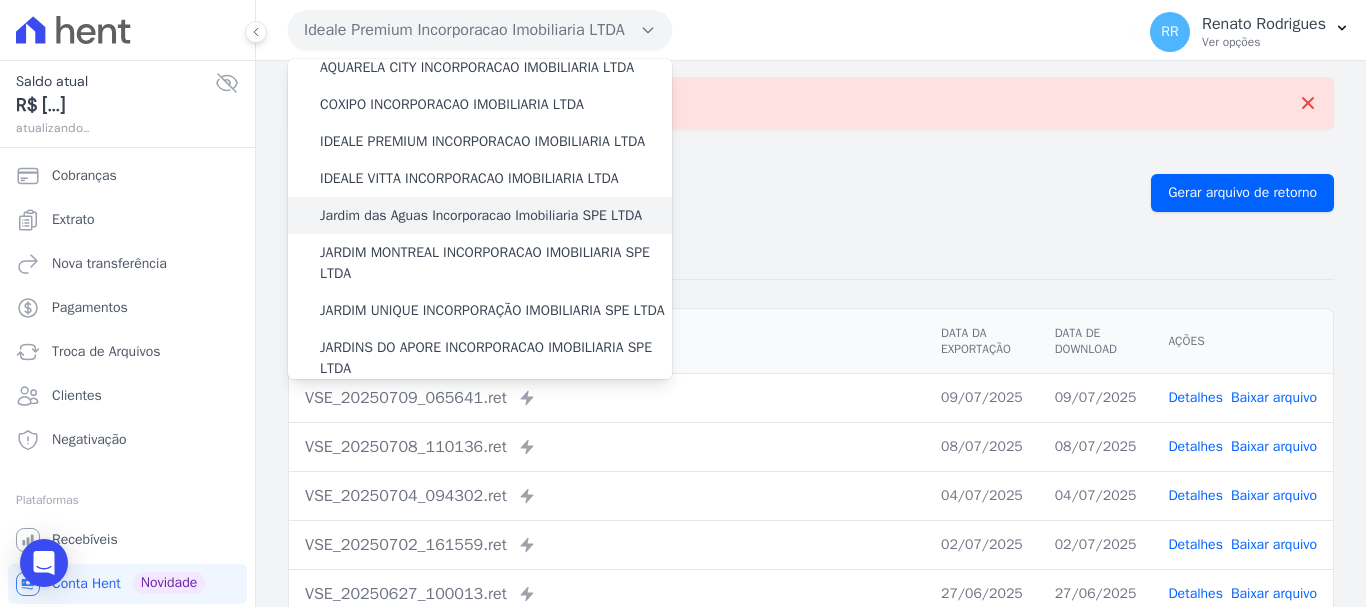 click on "Jardim das Aguas Incorporacao Imobiliaria SPE LTDA" at bounding box center [481, 215] 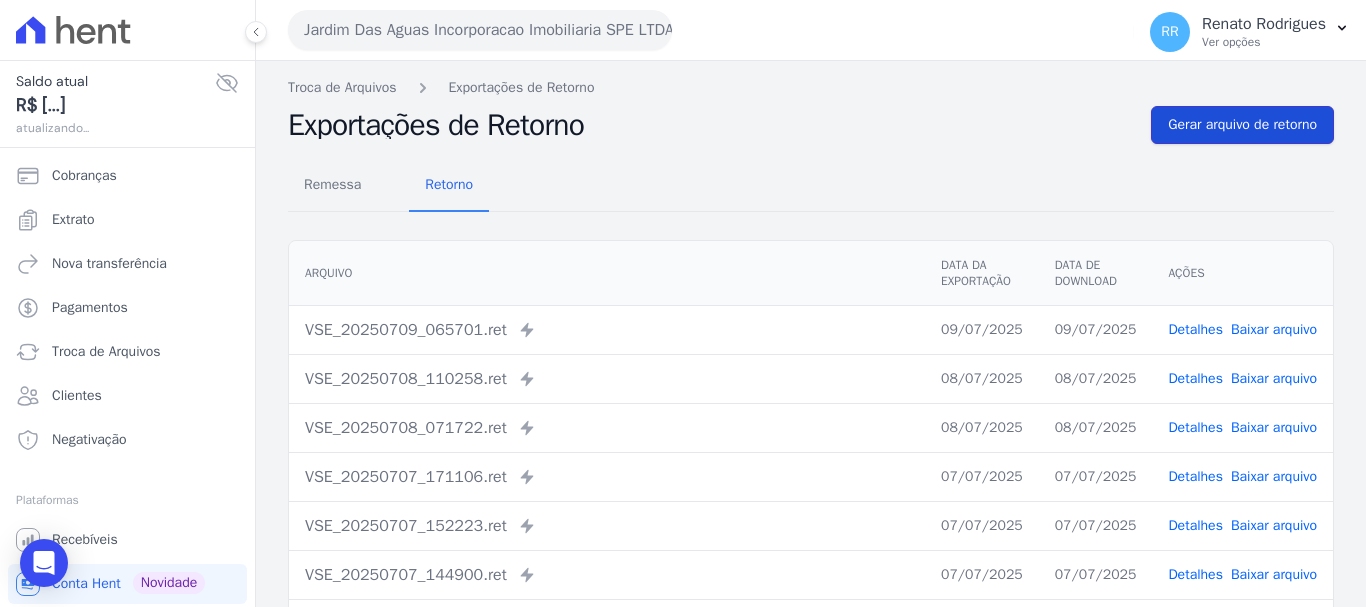click on "Gerar arquivo de retorno" at bounding box center [1242, 125] 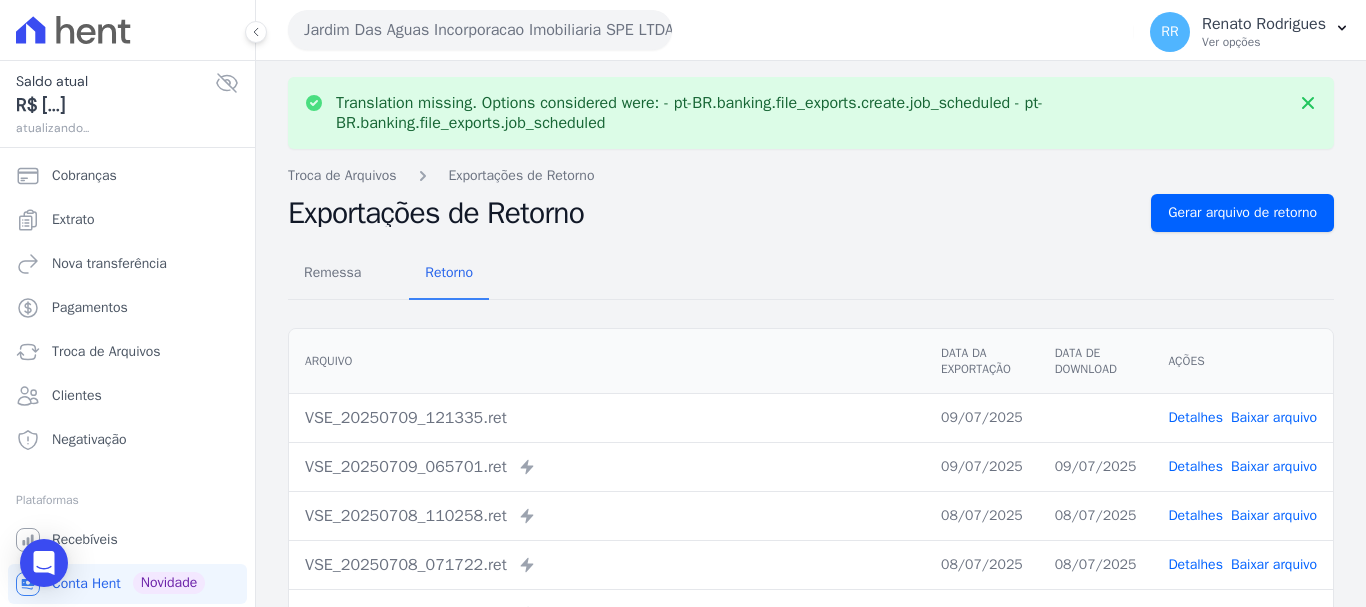 click on "Baixar arquivo" at bounding box center [1274, 417] 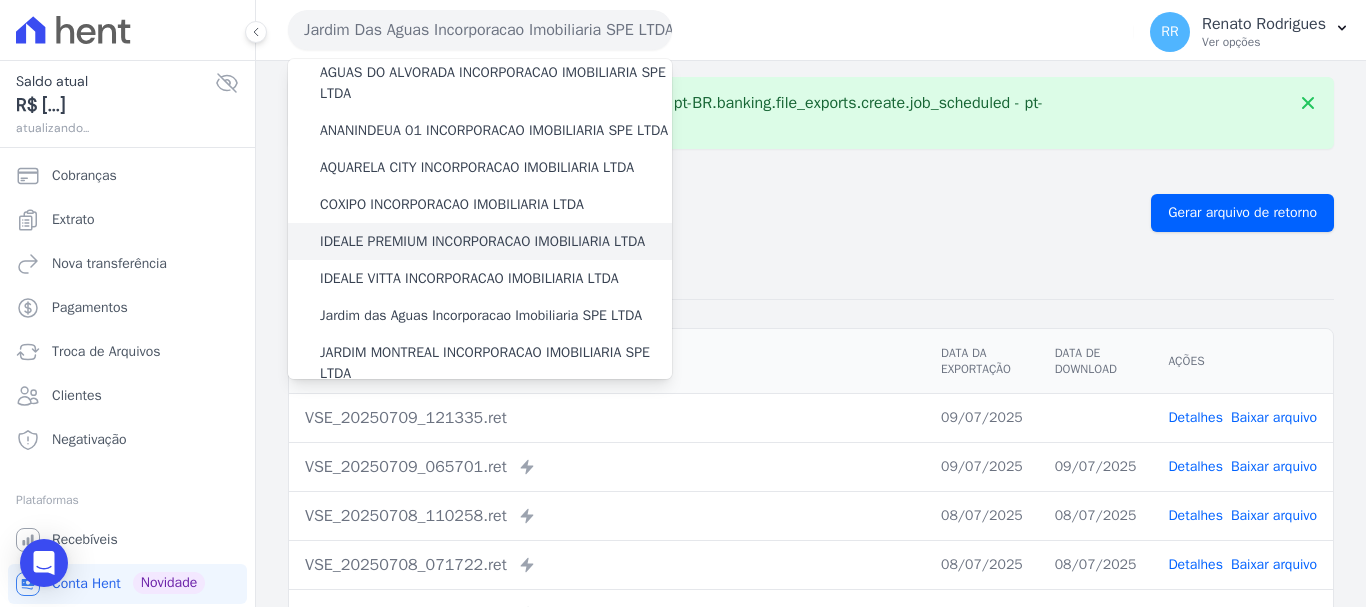 scroll, scrollTop: 200, scrollLeft: 0, axis: vertical 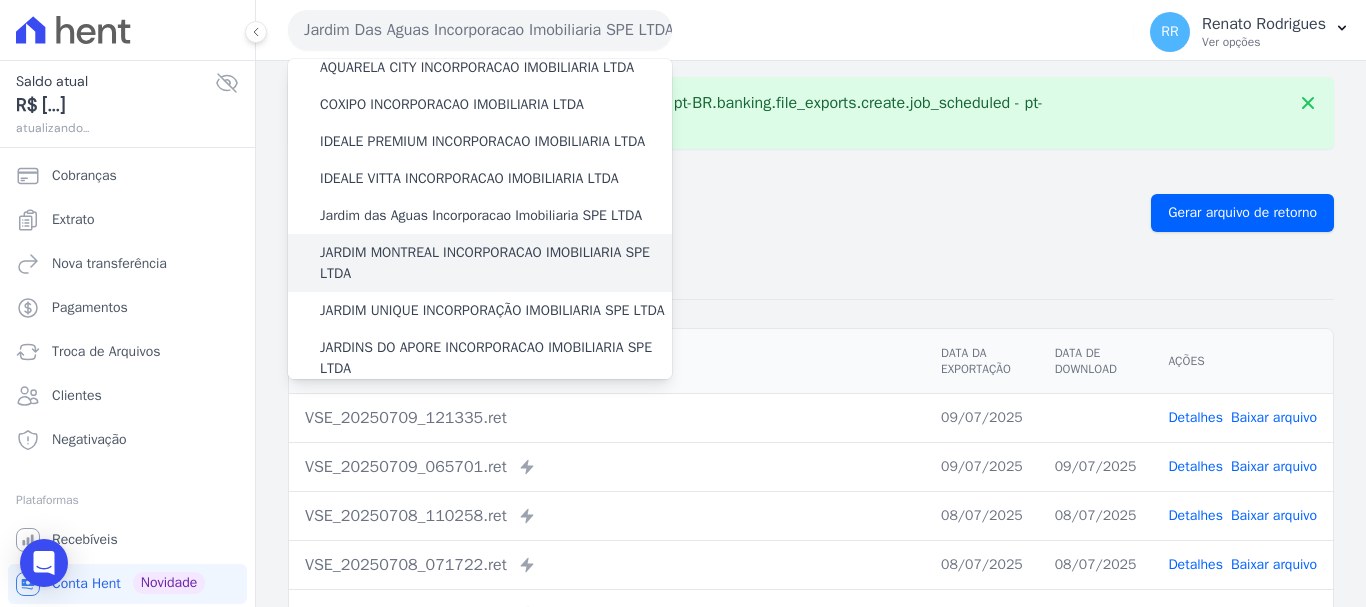 click on "JARDIM MONTREAL INCORPORACAO IMOBILIARIA SPE LTDA" at bounding box center (496, 263) 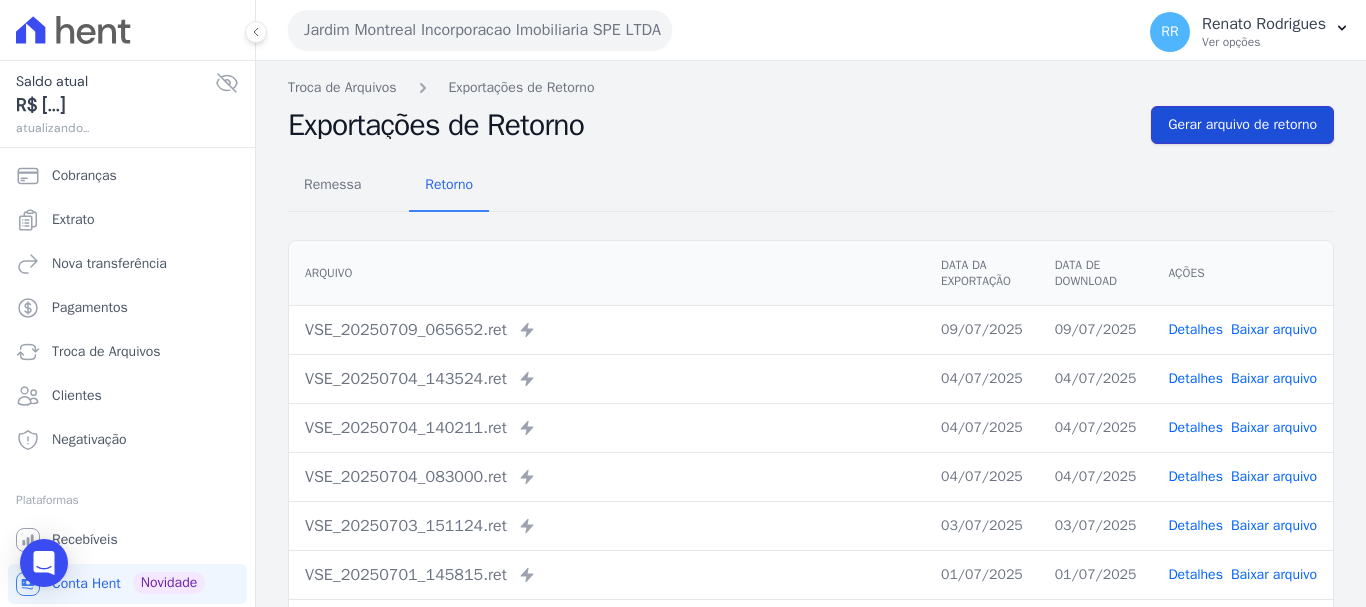 click on "Gerar arquivo de retorno" at bounding box center (1242, 125) 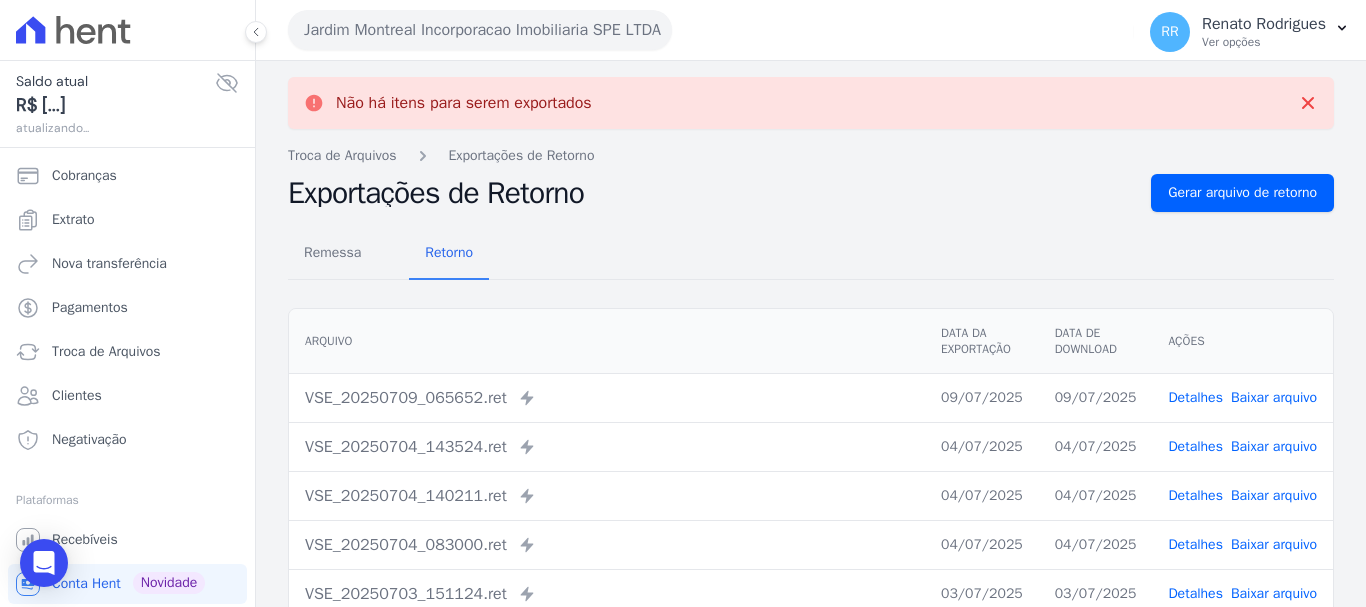 click on "Jardim Montreal Incorporacao Imobiliaria SPE LTDA" at bounding box center (480, 30) 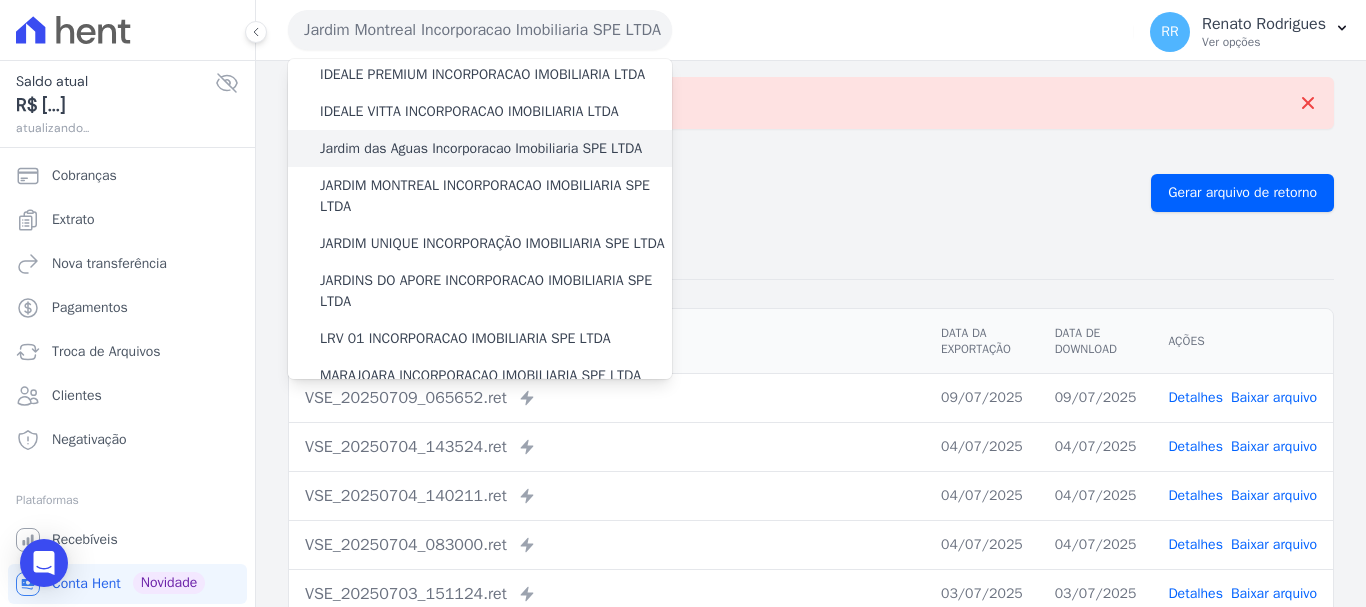 scroll, scrollTop: 300, scrollLeft: 0, axis: vertical 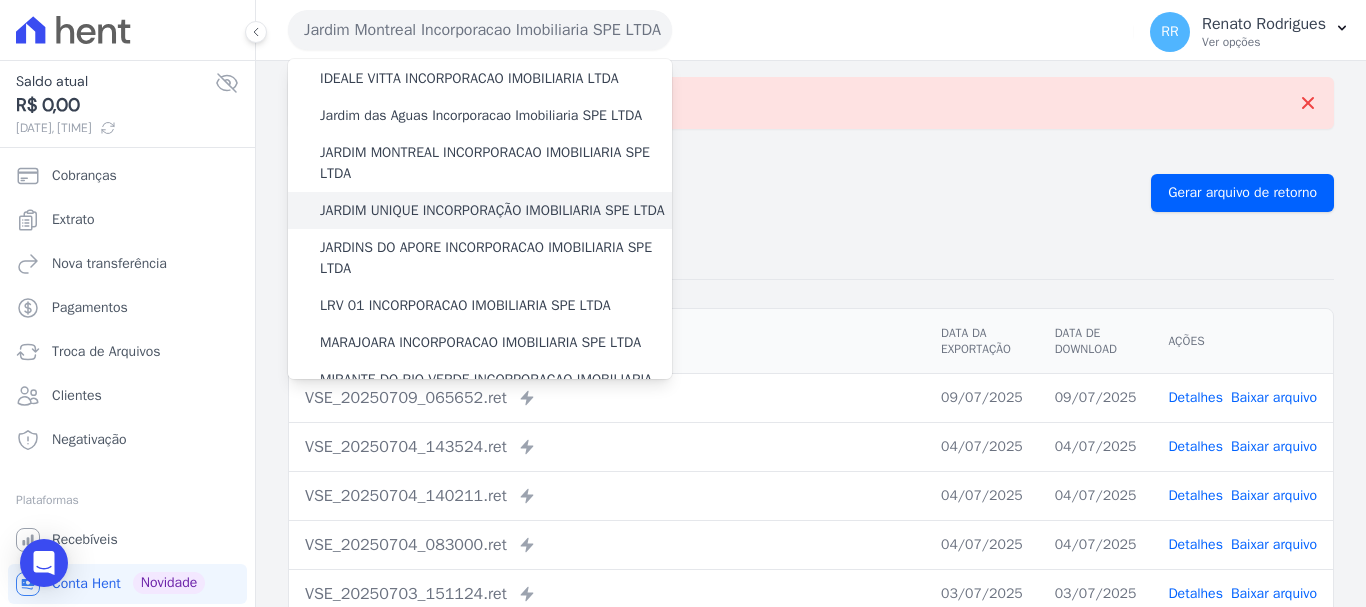 click on "JARDIM UNIQUE INCORPORAÇÃO IMOBILIARIA SPE LTDA" at bounding box center (492, 210) 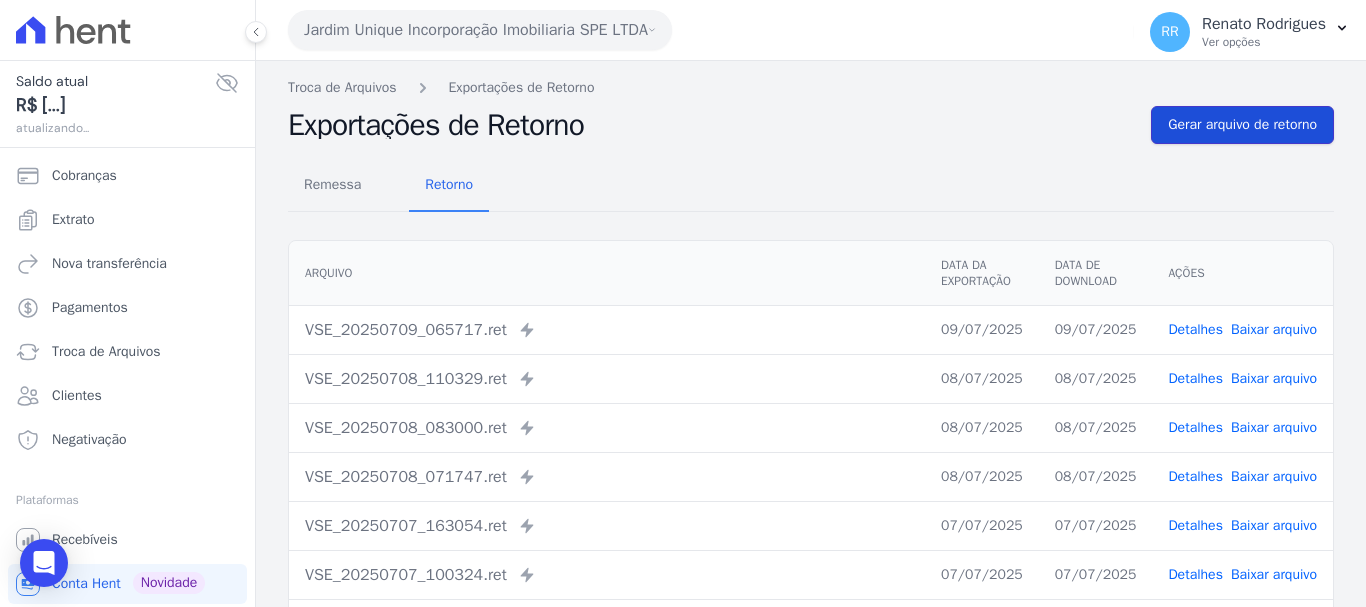 click on "Gerar arquivo de retorno" at bounding box center (1242, 125) 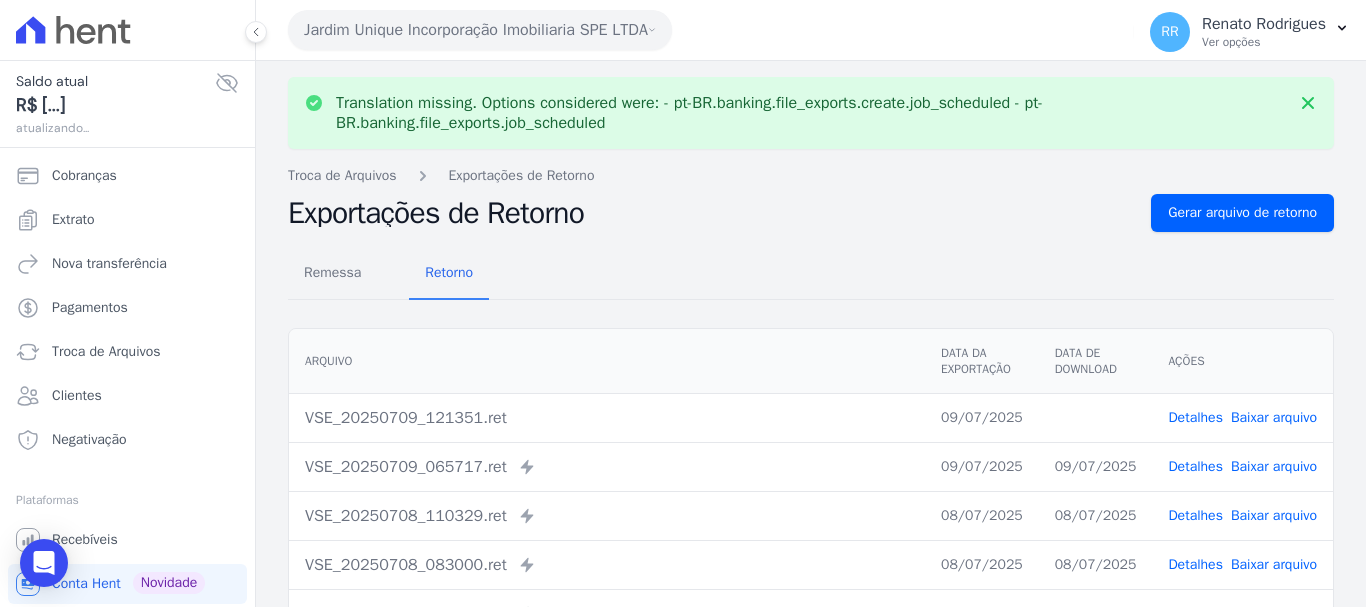 click on "Baixar arquivo" at bounding box center [1274, 417] 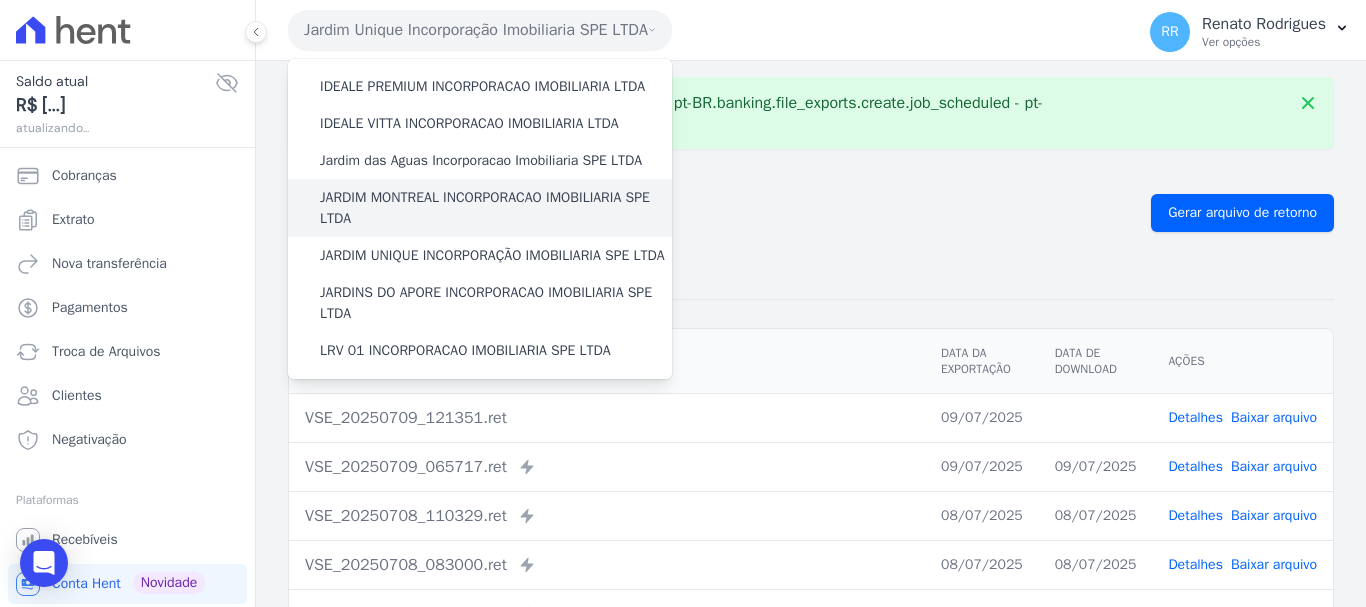 scroll, scrollTop: 300, scrollLeft: 0, axis: vertical 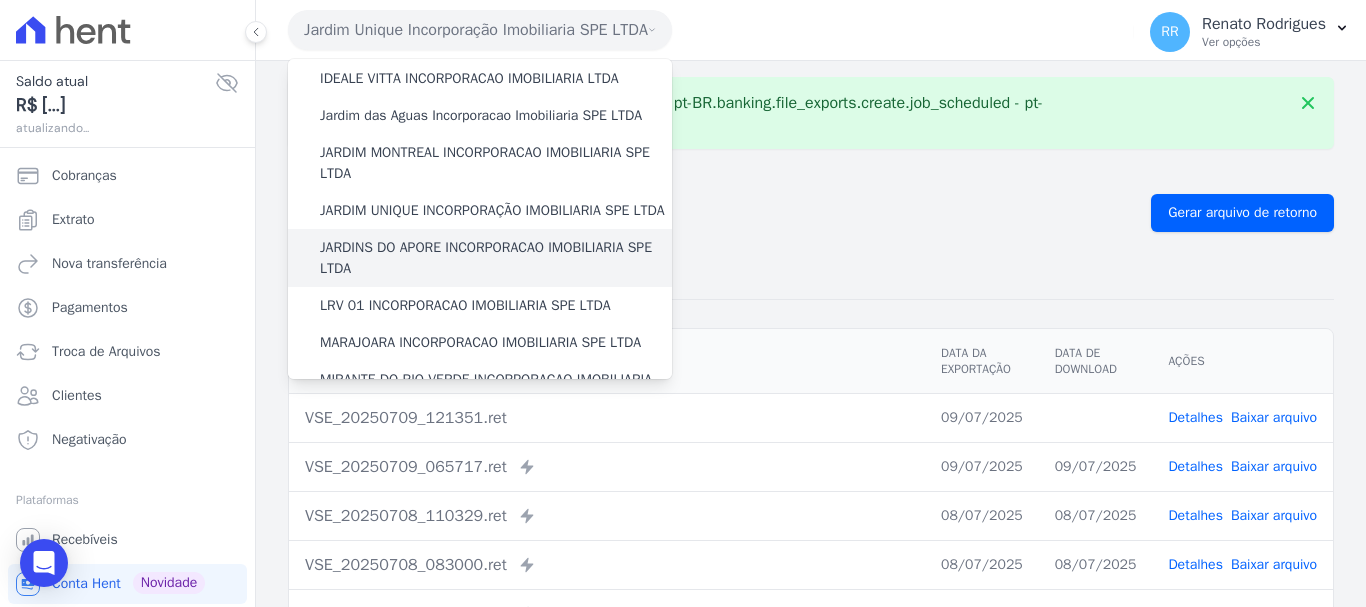 click on "JARDINS DO APORE INCORPORACAO IMOBILIARIA SPE LTDA" at bounding box center (496, 258) 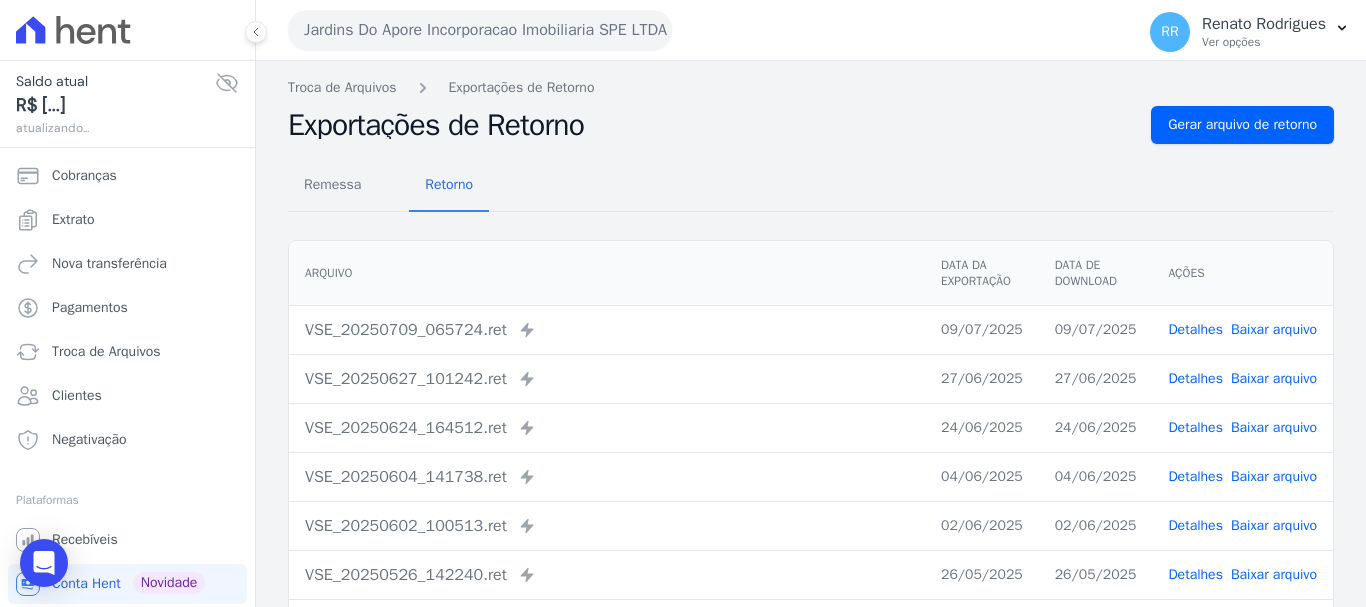 click on "Troca de Arquivos
Exportações de Retorno
Exportações de Retorno
Gerar arquivo de retorno
Remessa
Retorno
Arquivo
Data da Exportação
Data de Download
Ações
VSE_20250709_065724.ret" at bounding box center (811, 472) 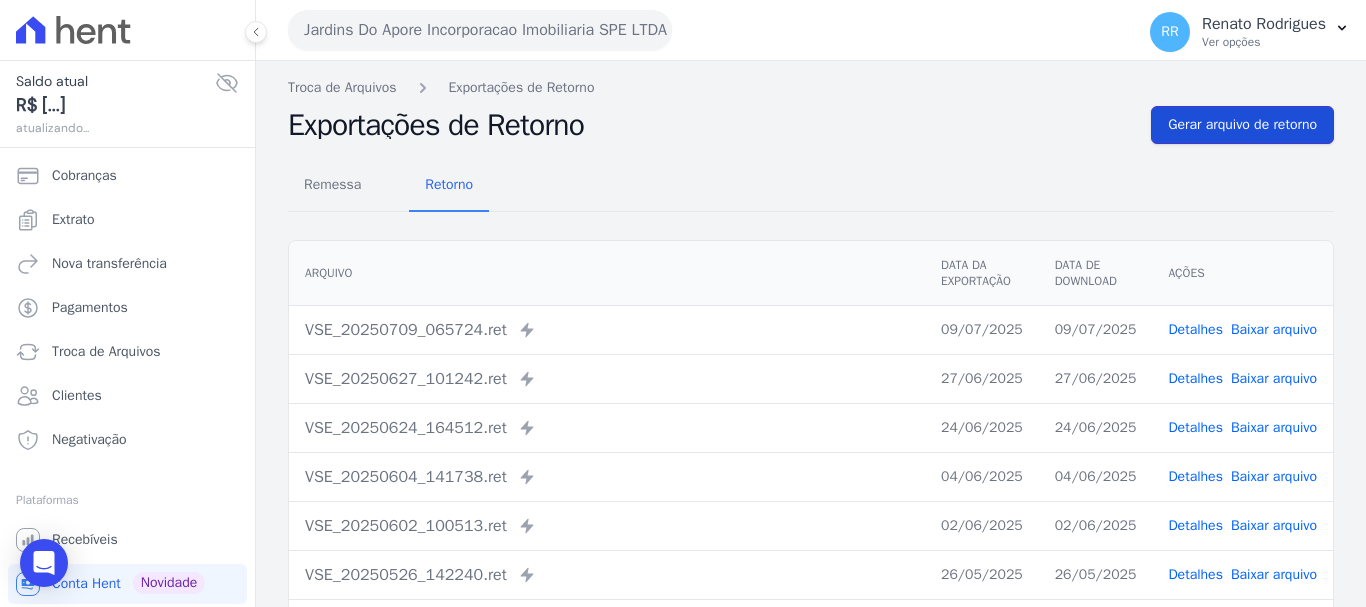 click on "Gerar arquivo de retorno" at bounding box center [1242, 125] 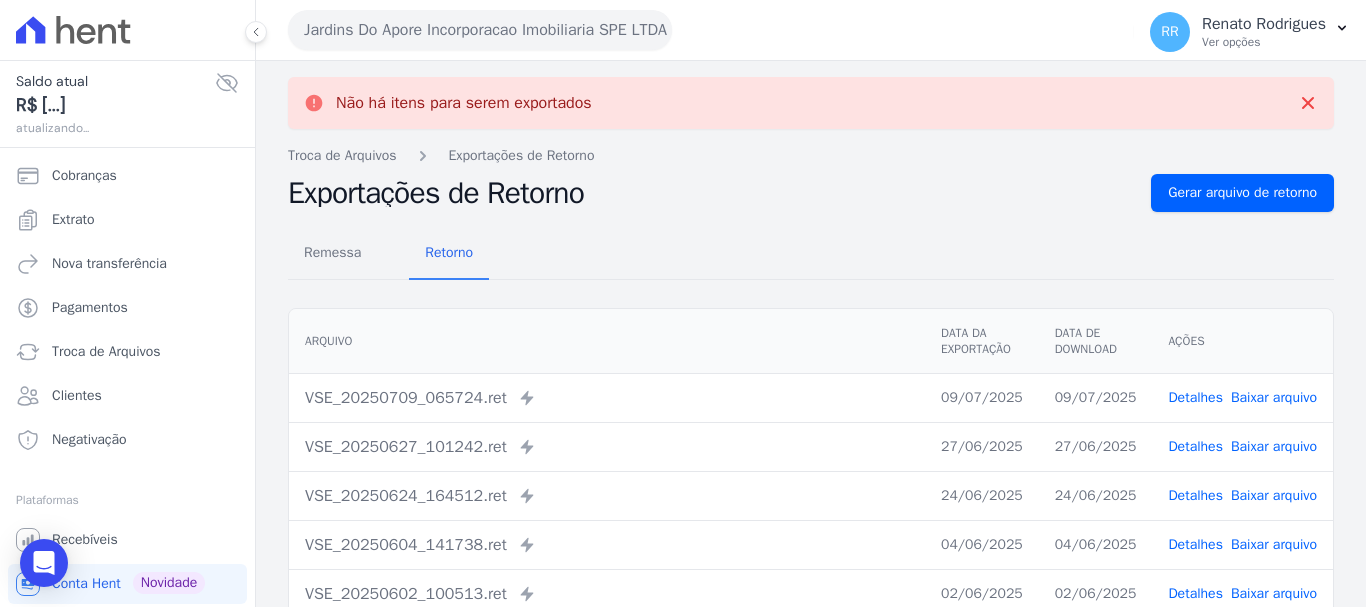 click on "Jardins Do Apore Incorporacao Imobiliaria SPE LTDA" at bounding box center (480, 30) 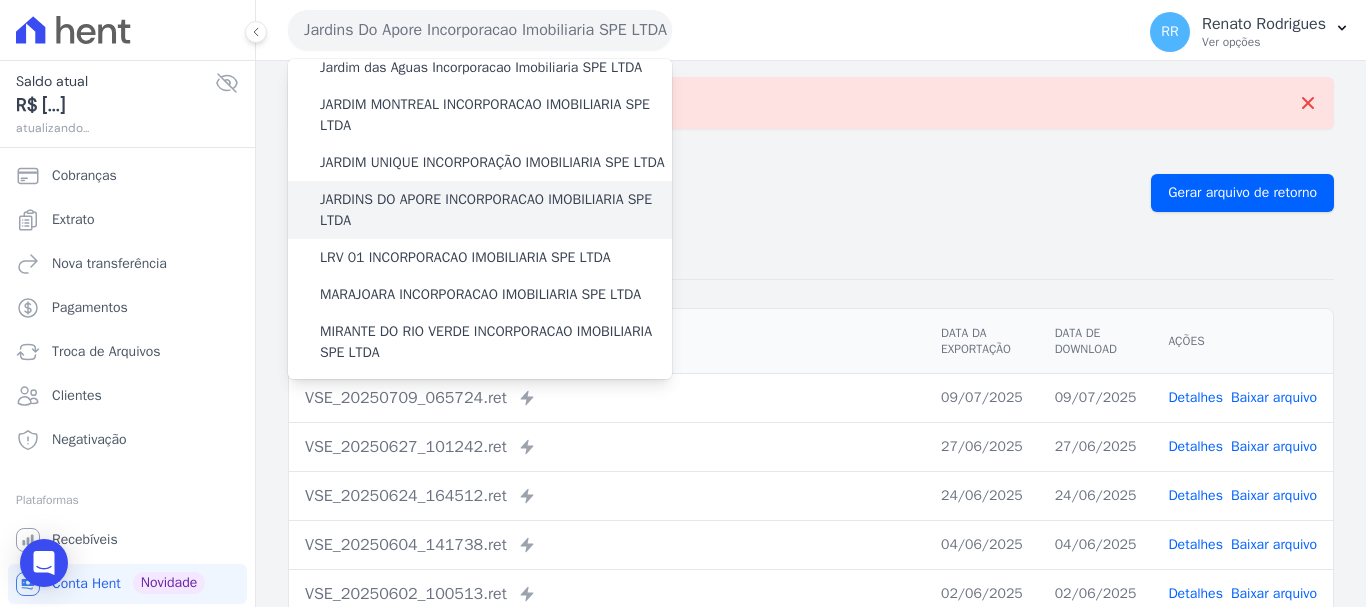 scroll, scrollTop: 400, scrollLeft: 0, axis: vertical 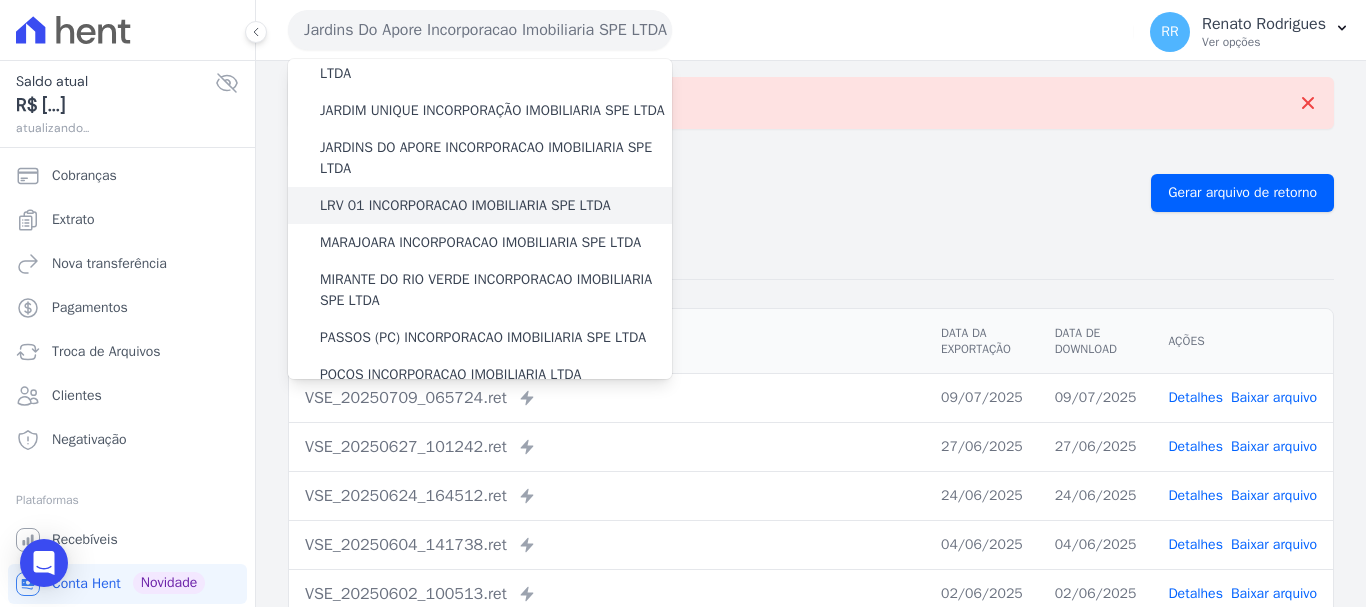 click on "LRV 01 INCORPORACAO IMOBILIARIA SPE LTDA" at bounding box center (465, 205) 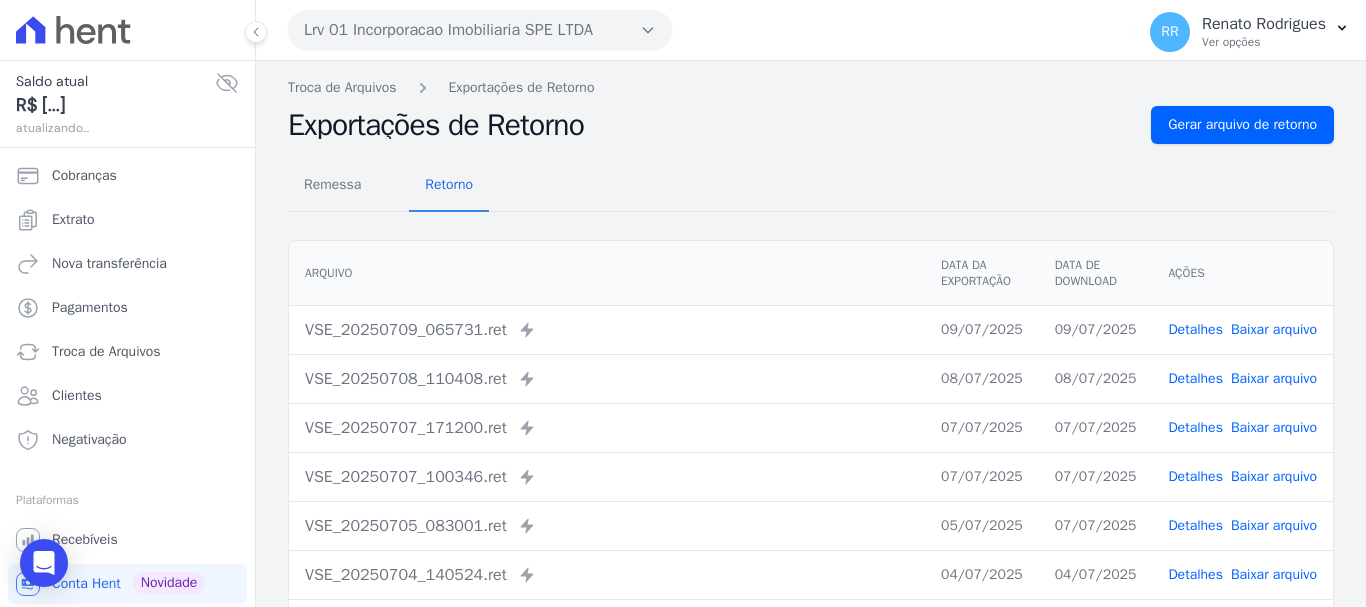 click on "Remessa
Retorno
Arquivo
Data da Exportação
Data de Download
Ações
[FILENAME]
Enviado para Nexxera em: [DATE], [TIME]
[DATE]
[DATE]
Detalhes" at bounding box center [811, 505] 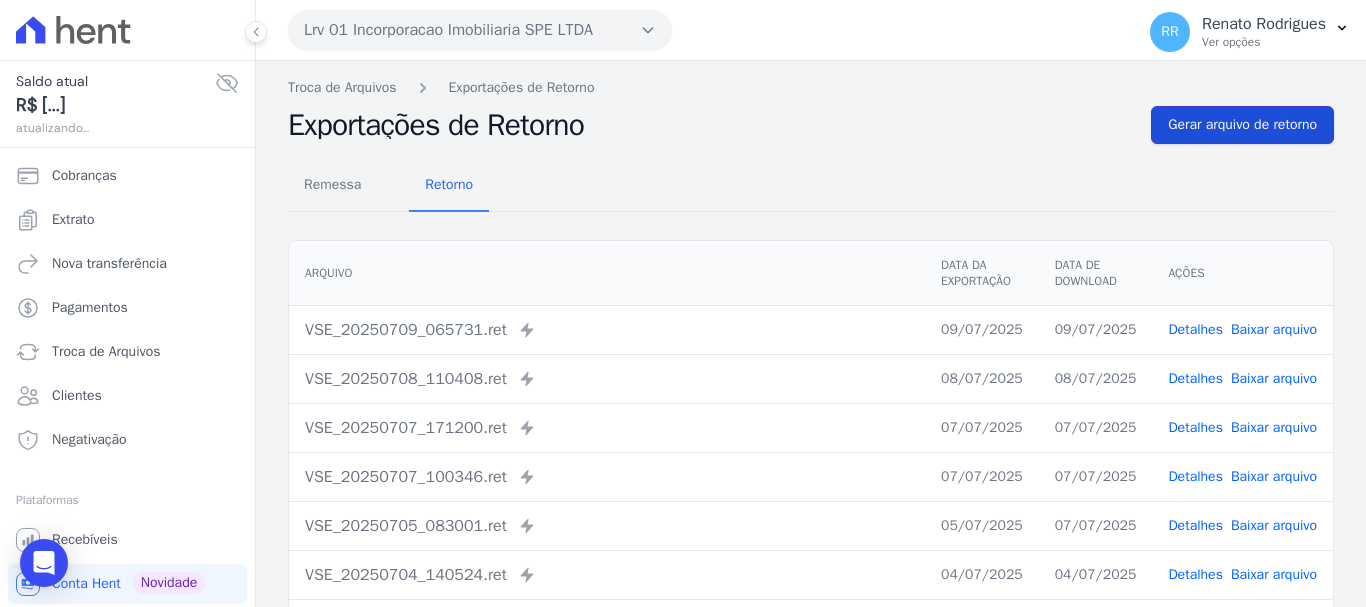 click on "Gerar arquivo de retorno" at bounding box center [1242, 125] 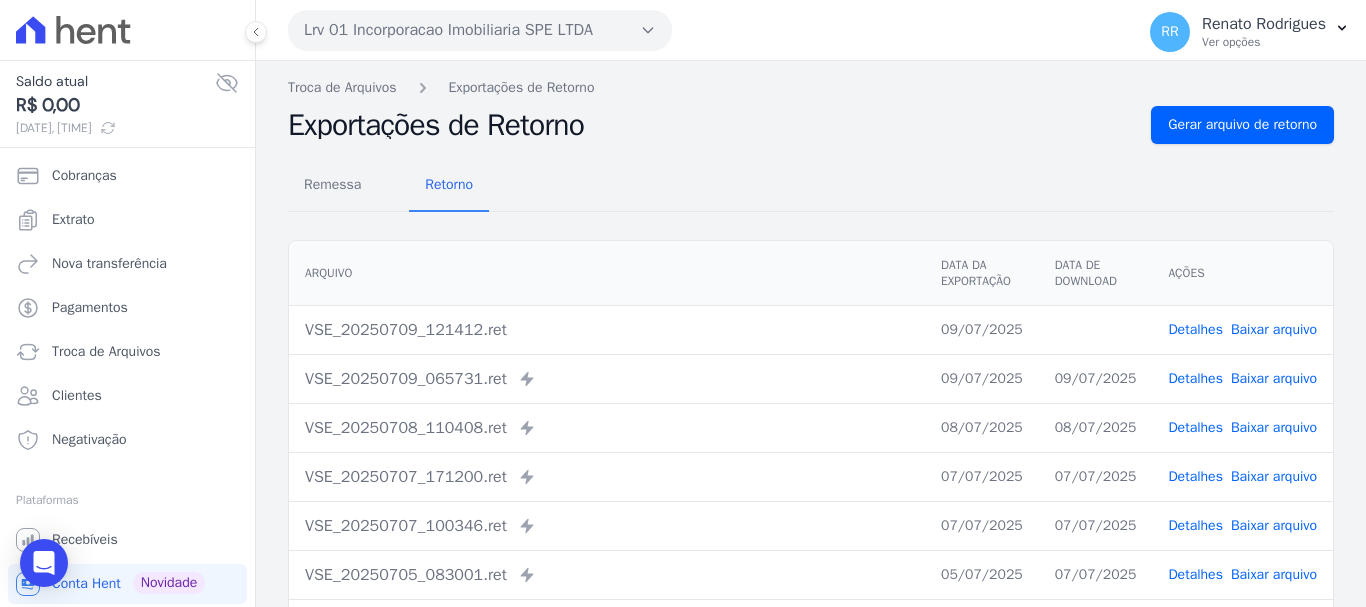 click on "Baixar arquivo" at bounding box center [1274, 329] 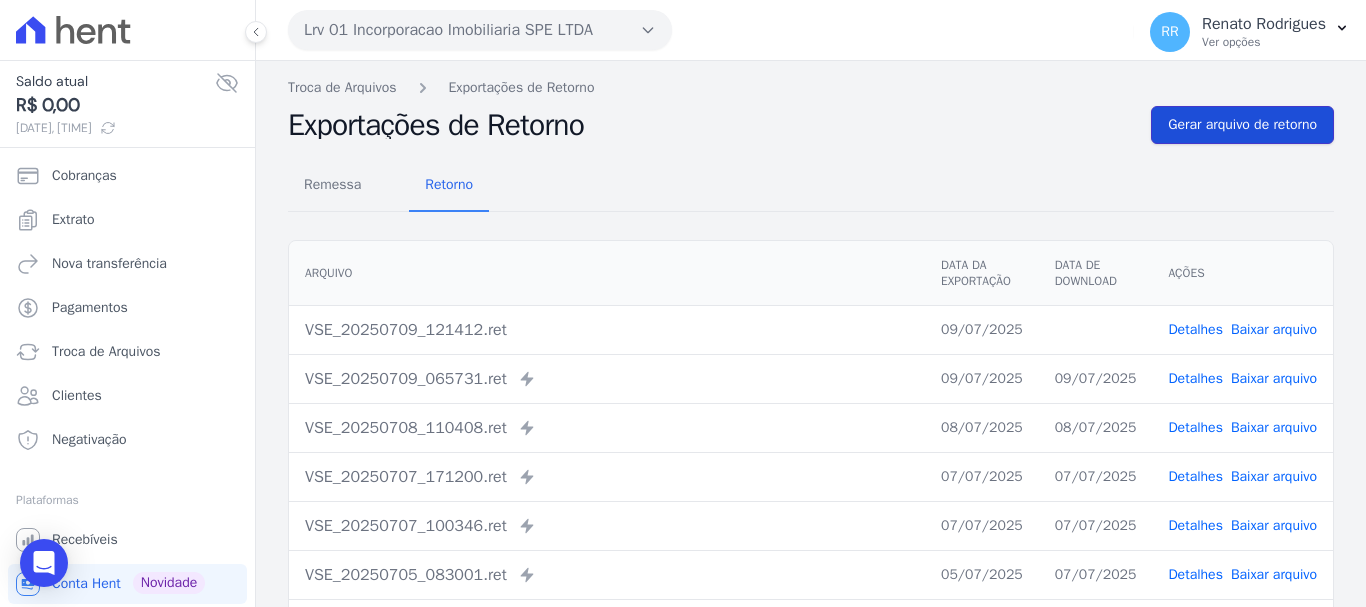 click on "Gerar arquivo de retorno" at bounding box center (1242, 125) 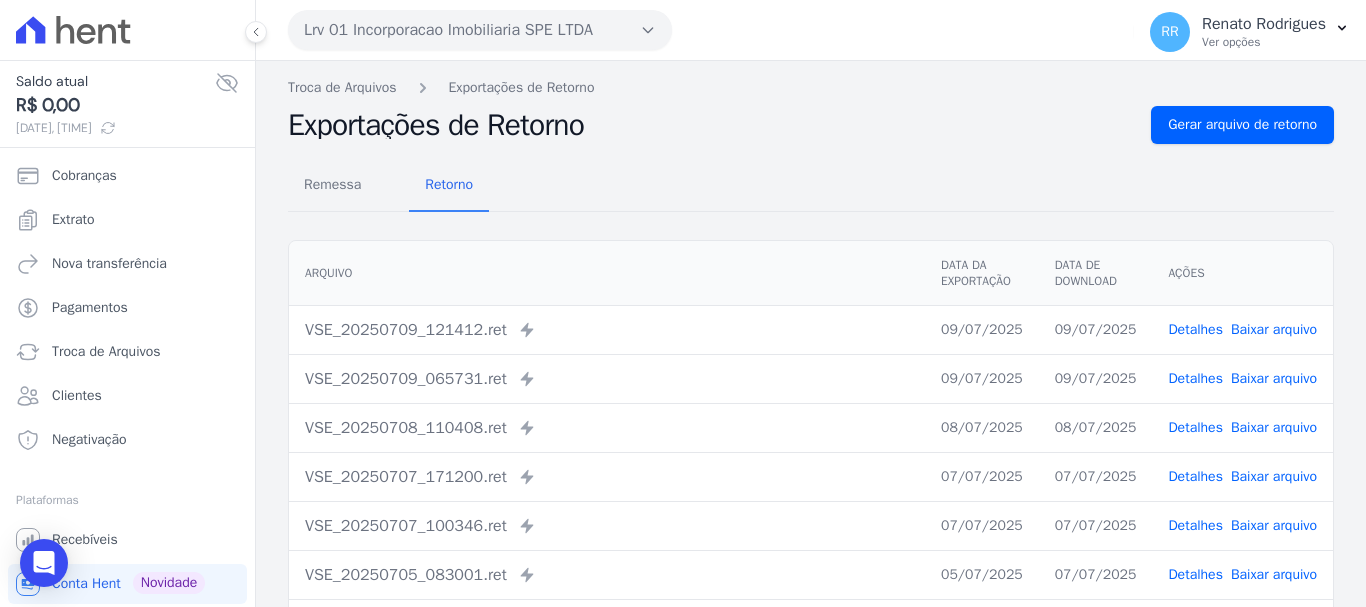 click on "Lrv 01 Incorporacao Imobiliaria SPE LTDA" at bounding box center [480, 30] 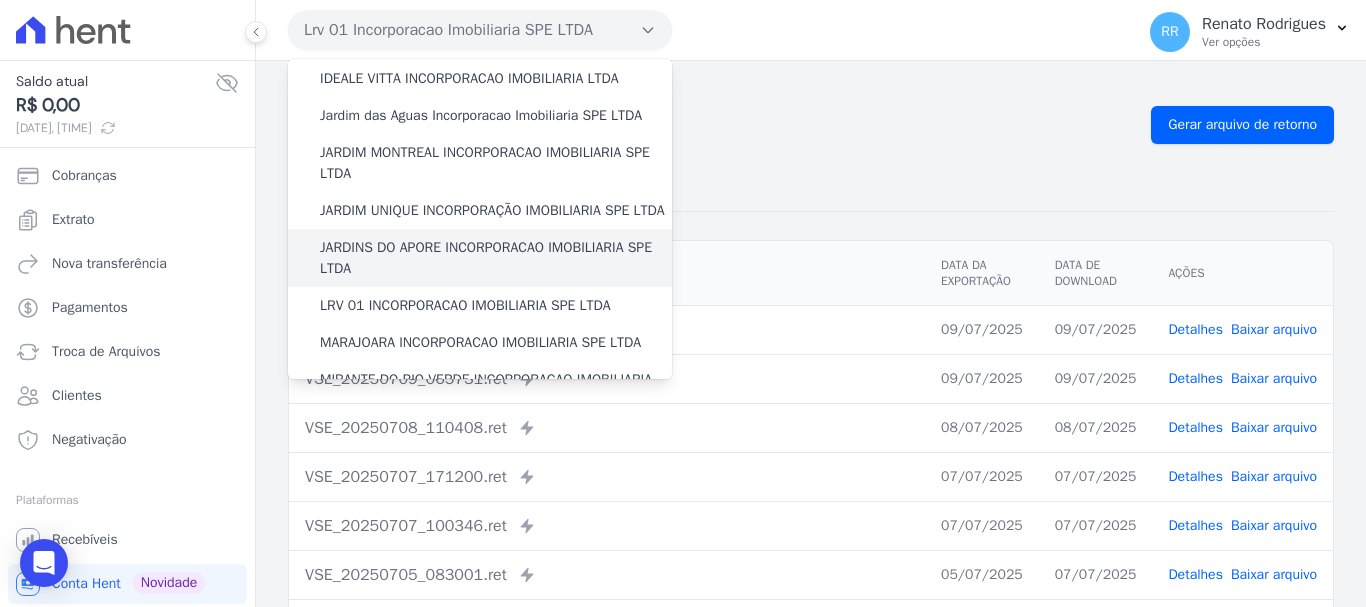 scroll, scrollTop: 400, scrollLeft: 0, axis: vertical 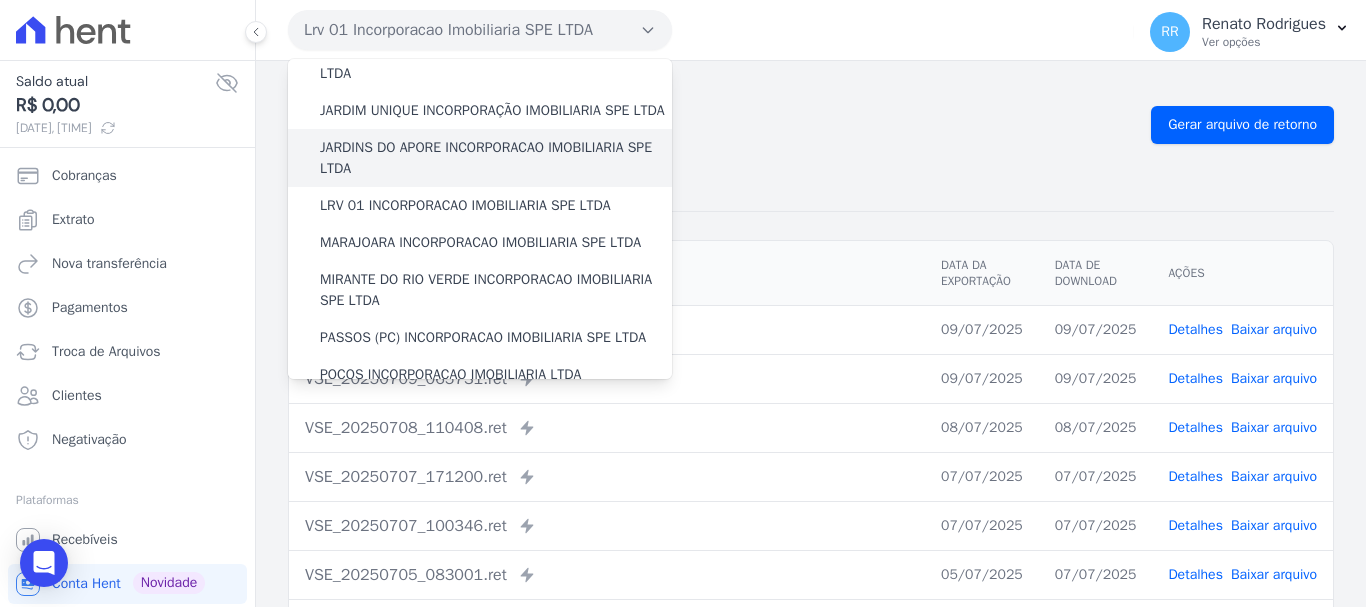 click on "MARAJOARA INCORPORACAO IMOBILIARIA SPE LTDA" at bounding box center (480, 242) 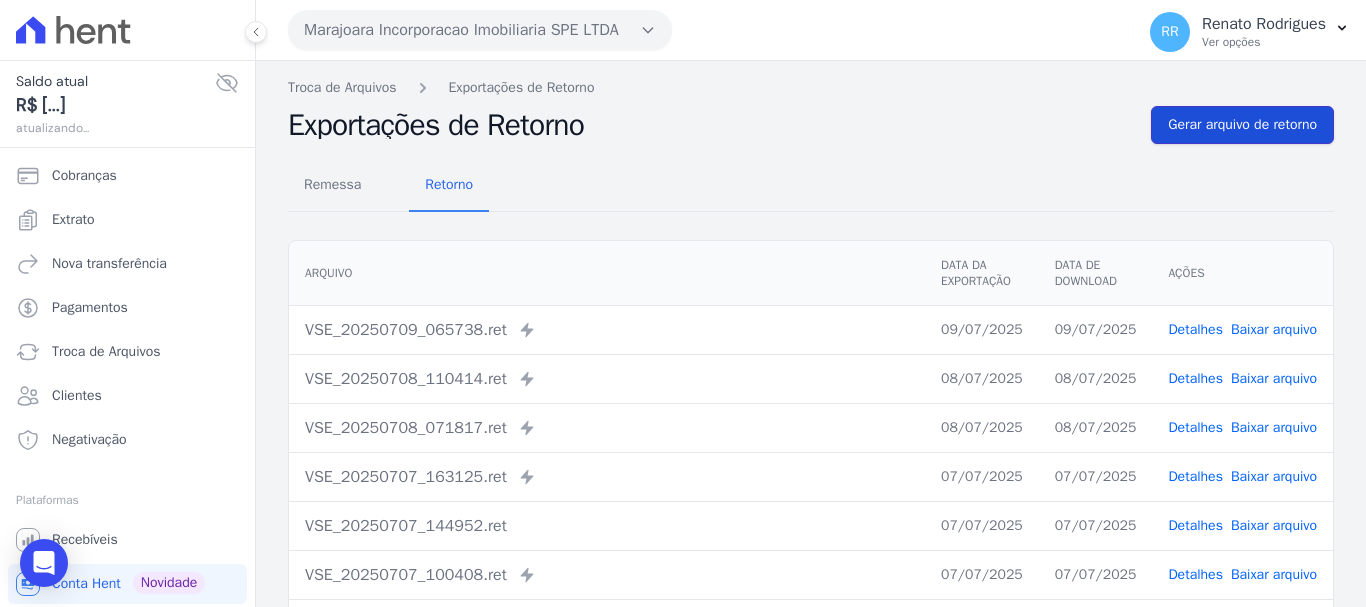 click on "Gerar arquivo de retorno" at bounding box center [1242, 125] 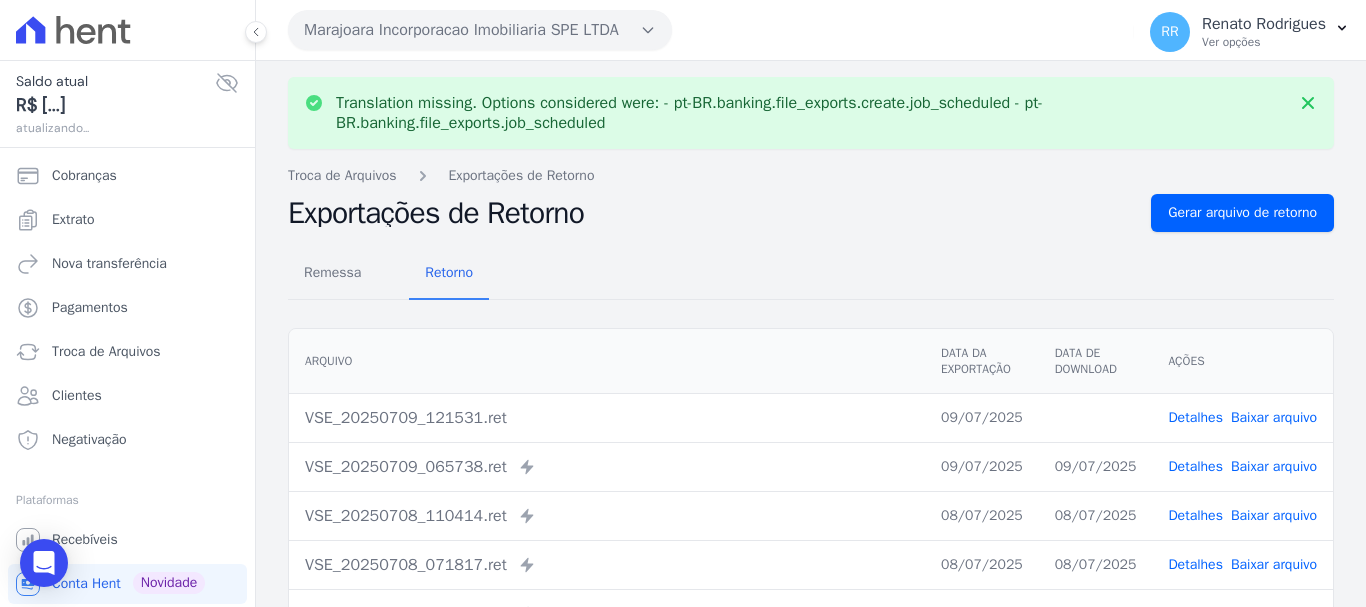 click on "Baixar arquivo" at bounding box center (1274, 417) 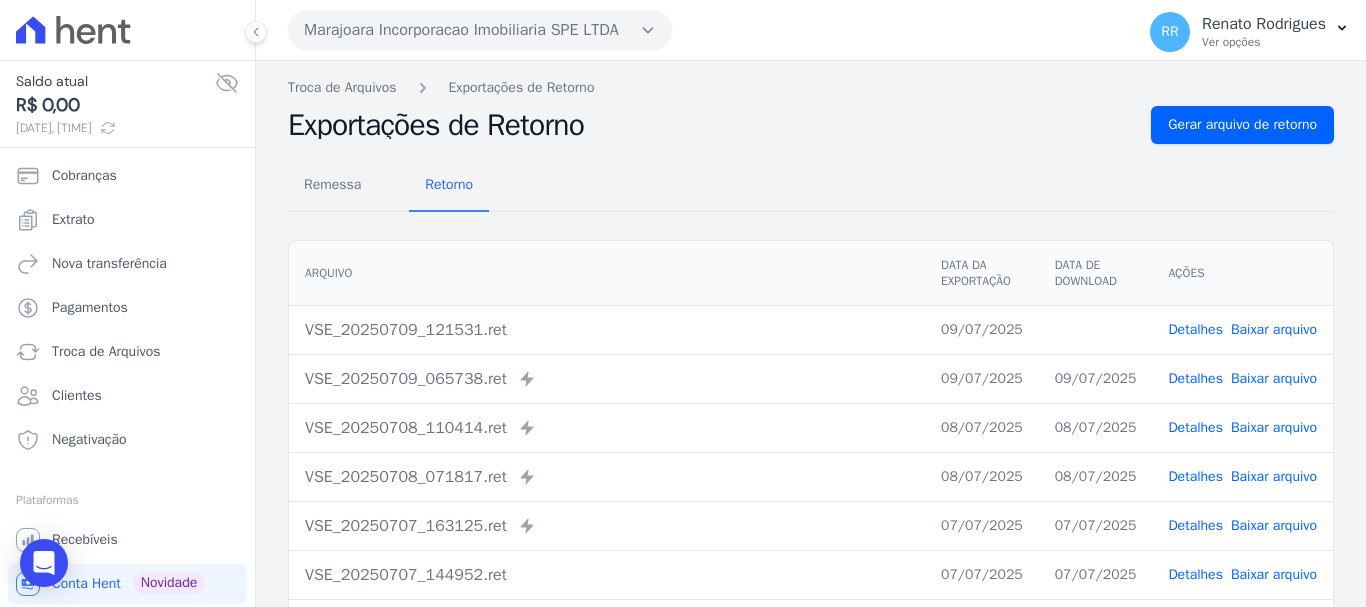 click on "Remessa
Retorno
Arquivo
Data da Exportação
Data de Download
Ações
[FILENAME]
[DATE]
Detalhes
Baixar arquivo" at bounding box center (811, 505) 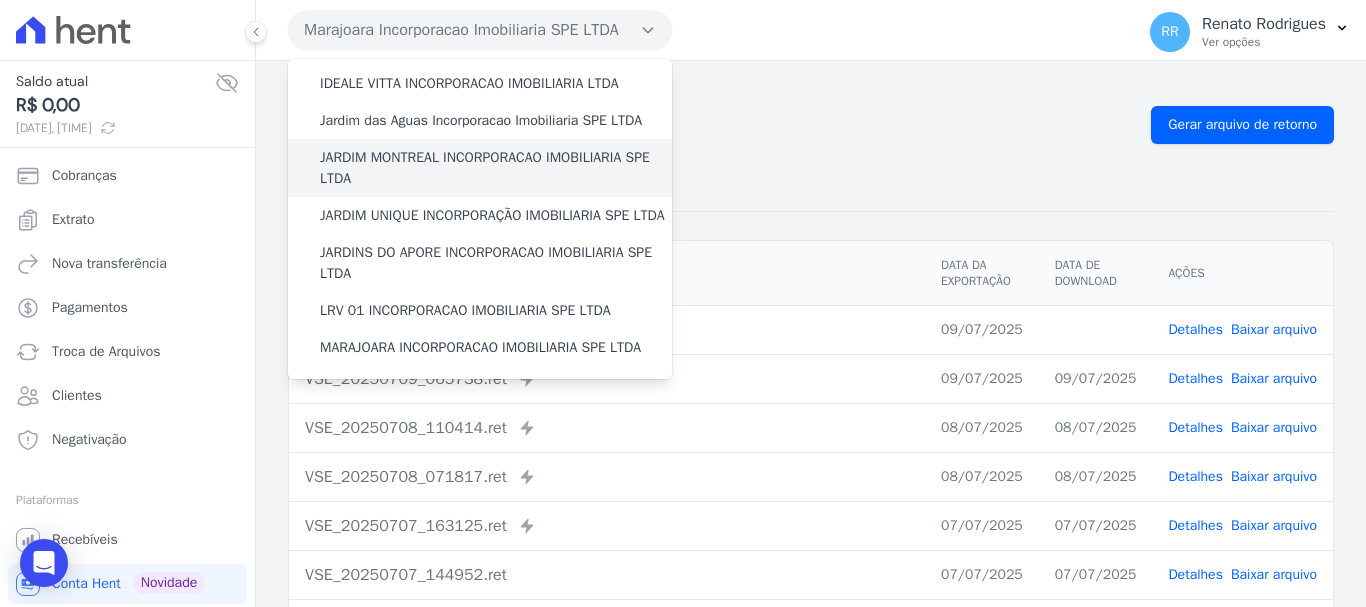 scroll, scrollTop: 400, scrollLeft: 0, axis: vertical 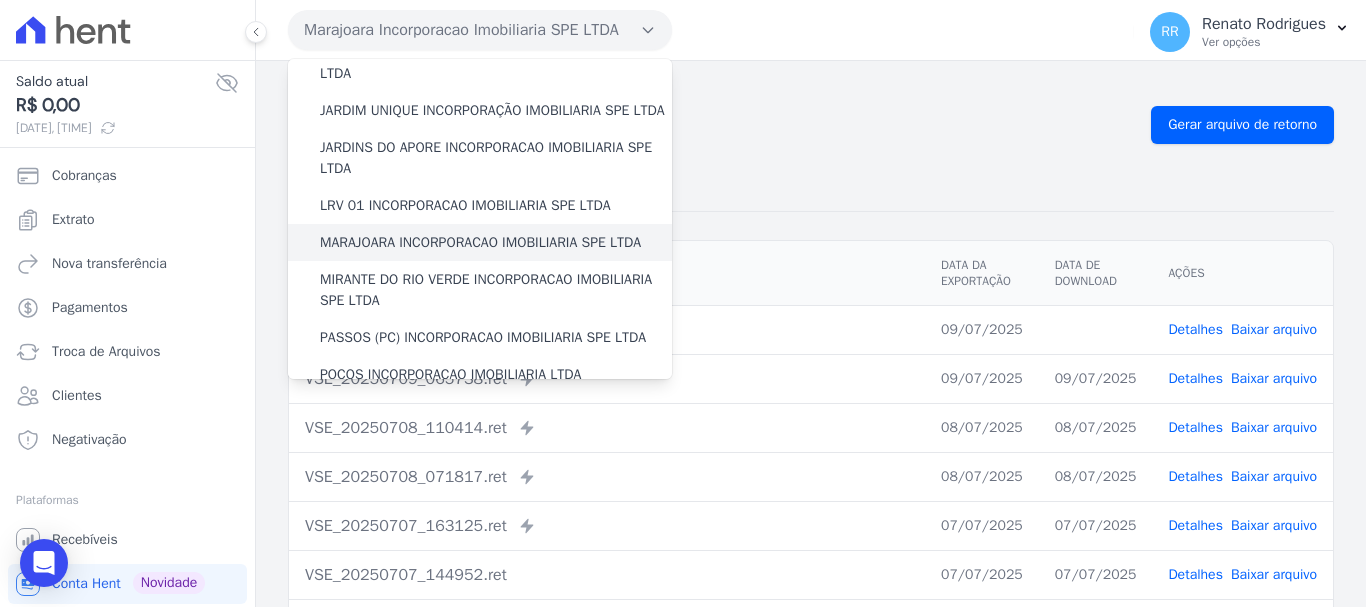 click on "MARAJOARA INCORPORACAO IMOBILIARIA SPE LTDA" at bounding box center (480, 242) 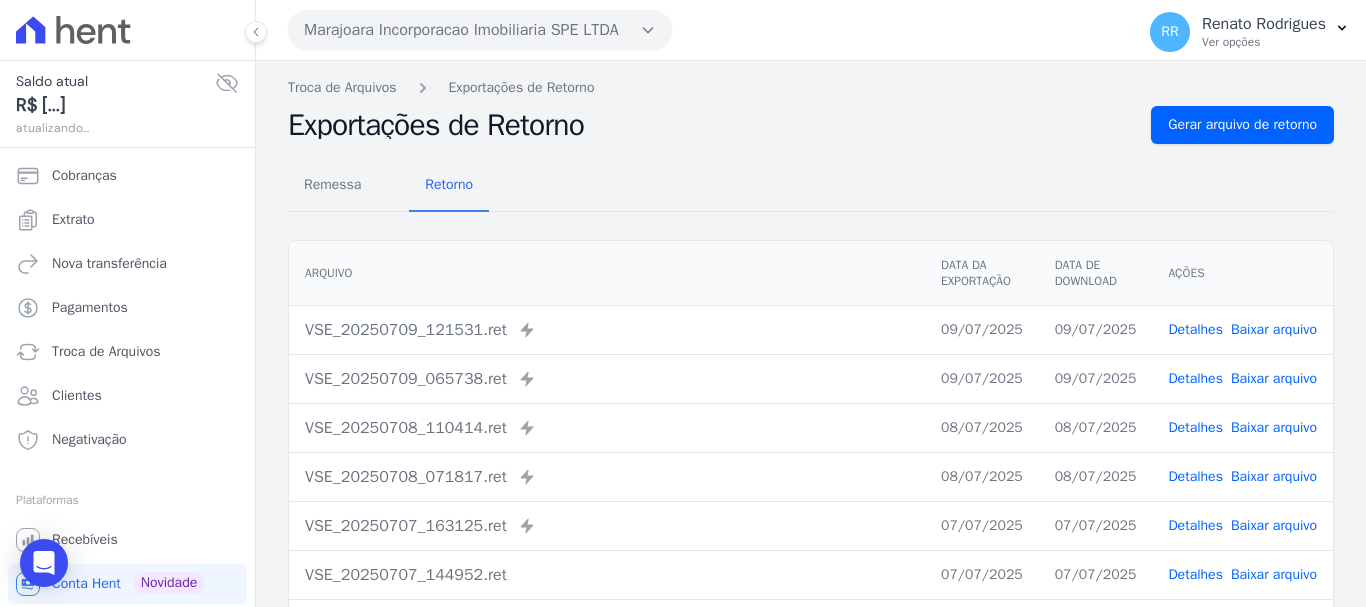 click on "Marajoara Incorporacao Imobiliaria SPE LTDA" at bounding box center [480, 30] 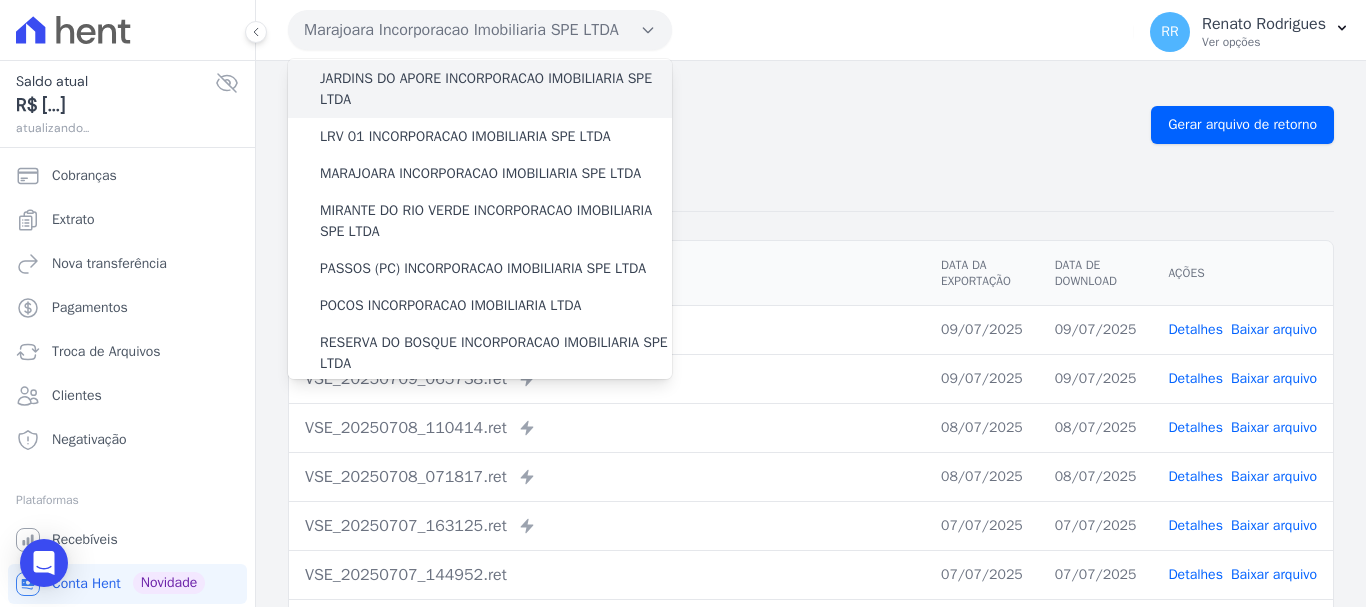 scroll, scrollTop: 500, scrollLeft: 0, axis: vertical 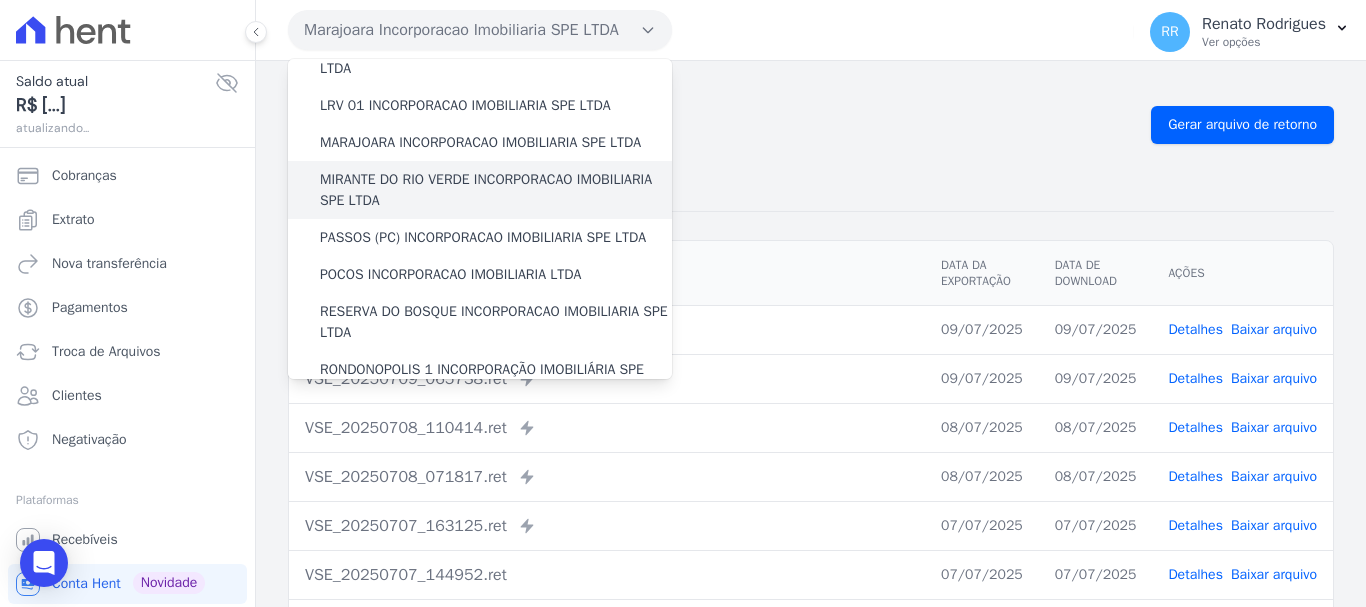 click on "MIRANTE DO RIO VERDE INCORPORACAO IMOBILIARIA SPE LTDA" at bounding box center (496, 190) 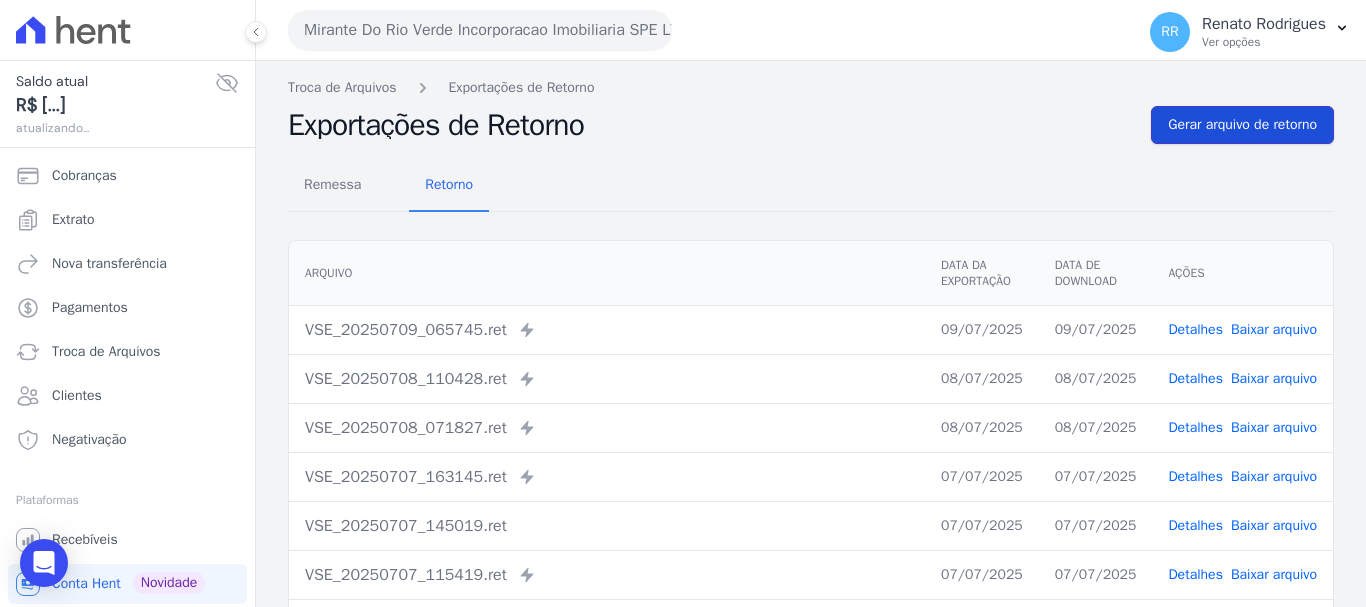 click on "Gerar arquivo de retorno" at bounding box center (1242, 125) 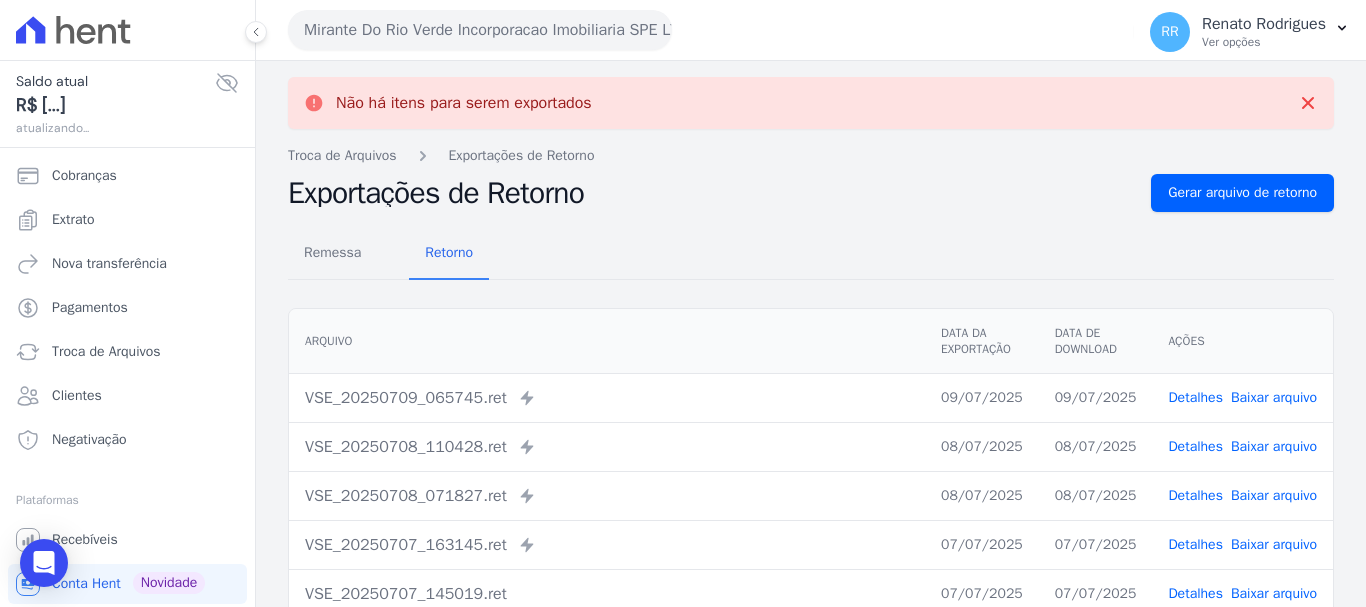 click on "Mirante Do Rio Verde Incorporacao Imobiliaria SPE LTDA" at bounding box center [480, 30] 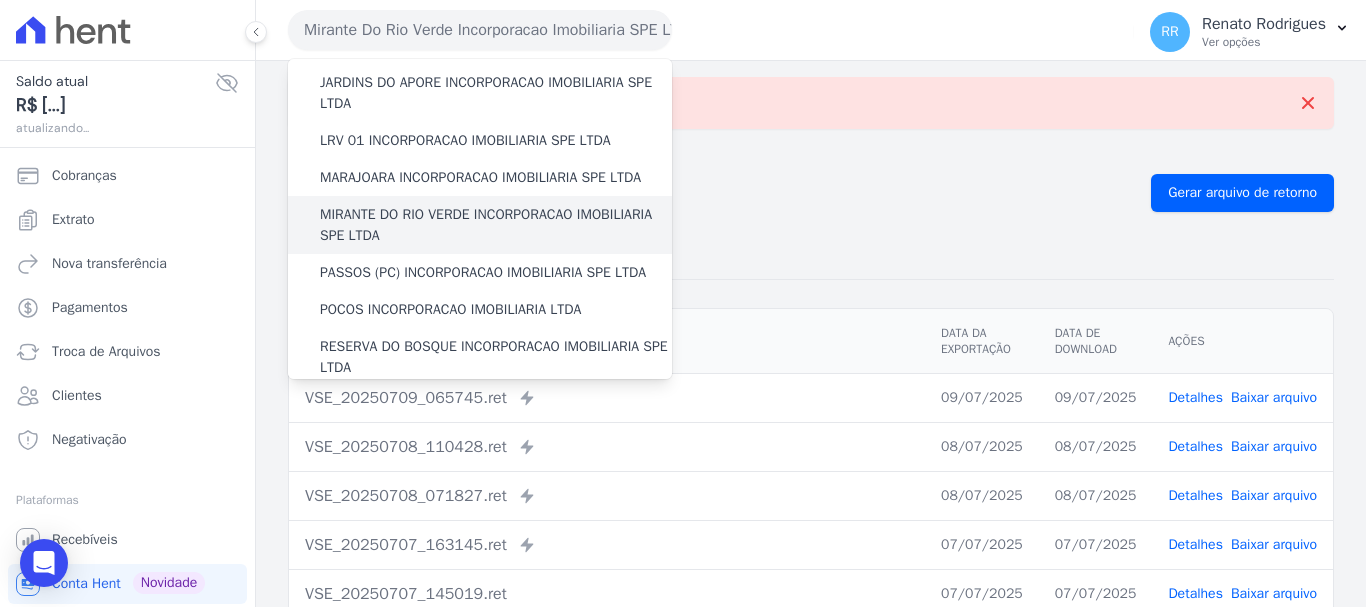 scroll, scrollTop: 500, scrollLeft: 0, axis: vertical 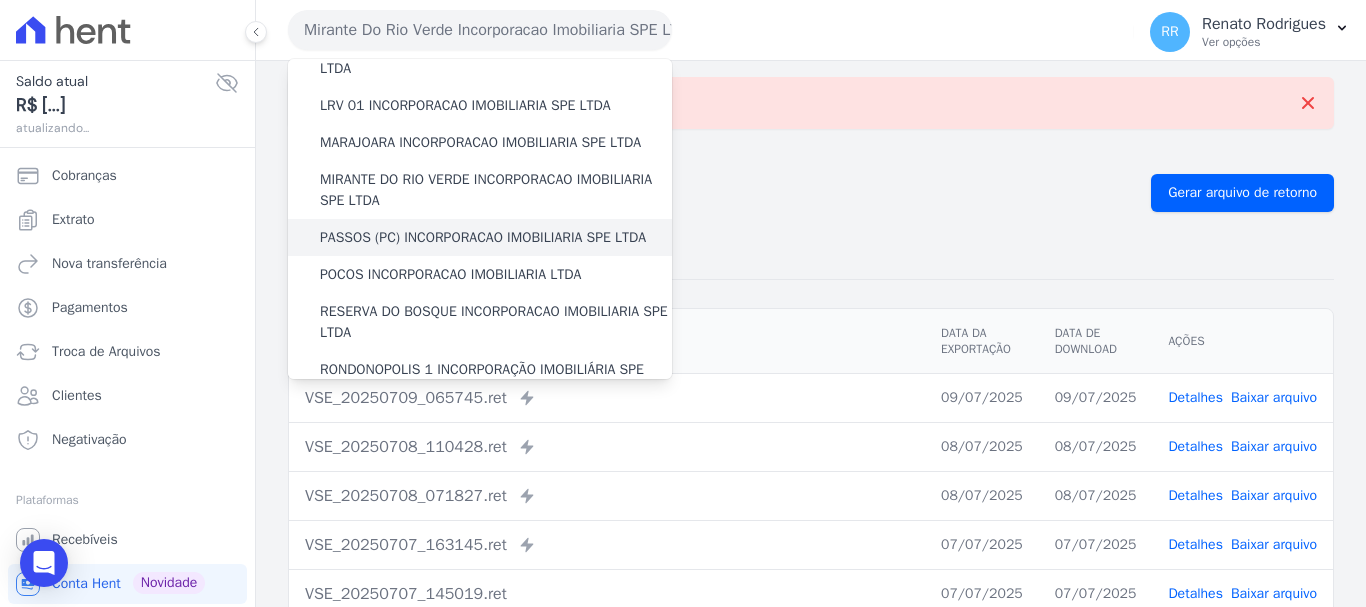 click on "PASSOS (PC) INCORPORACAO IMOBILIARIA SPE LTDA" at bounding box center (483, 237) 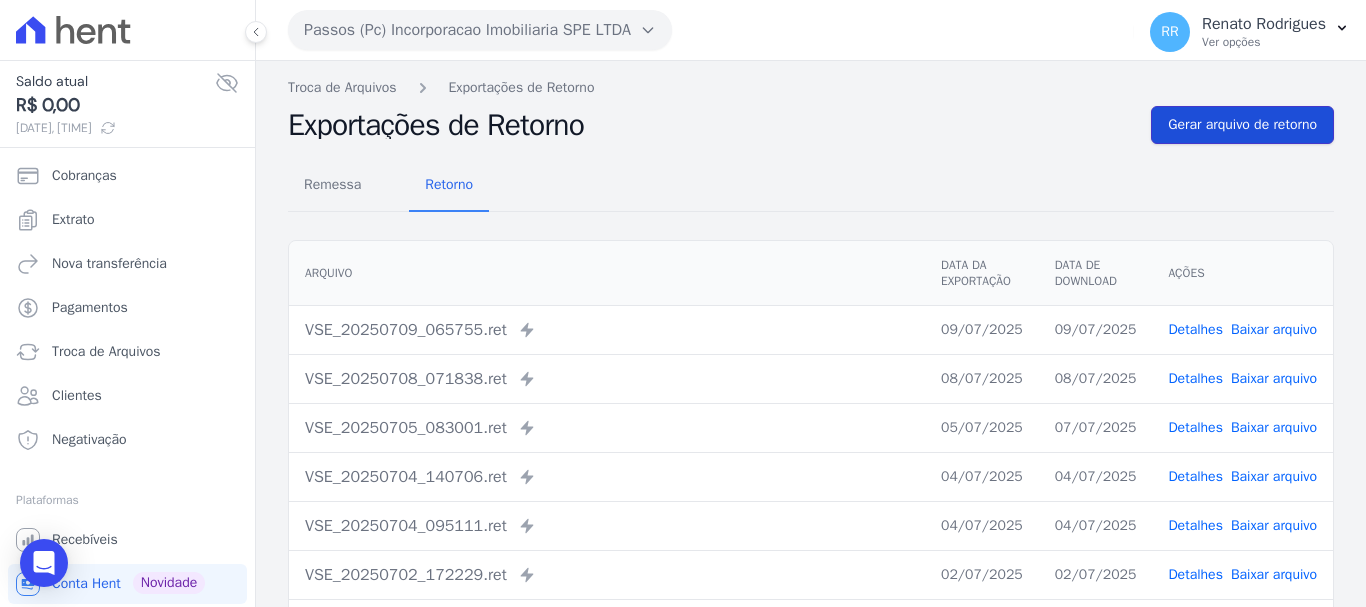 click on "Gerar arquivo de retorno" at bounding box center (1242, 125) 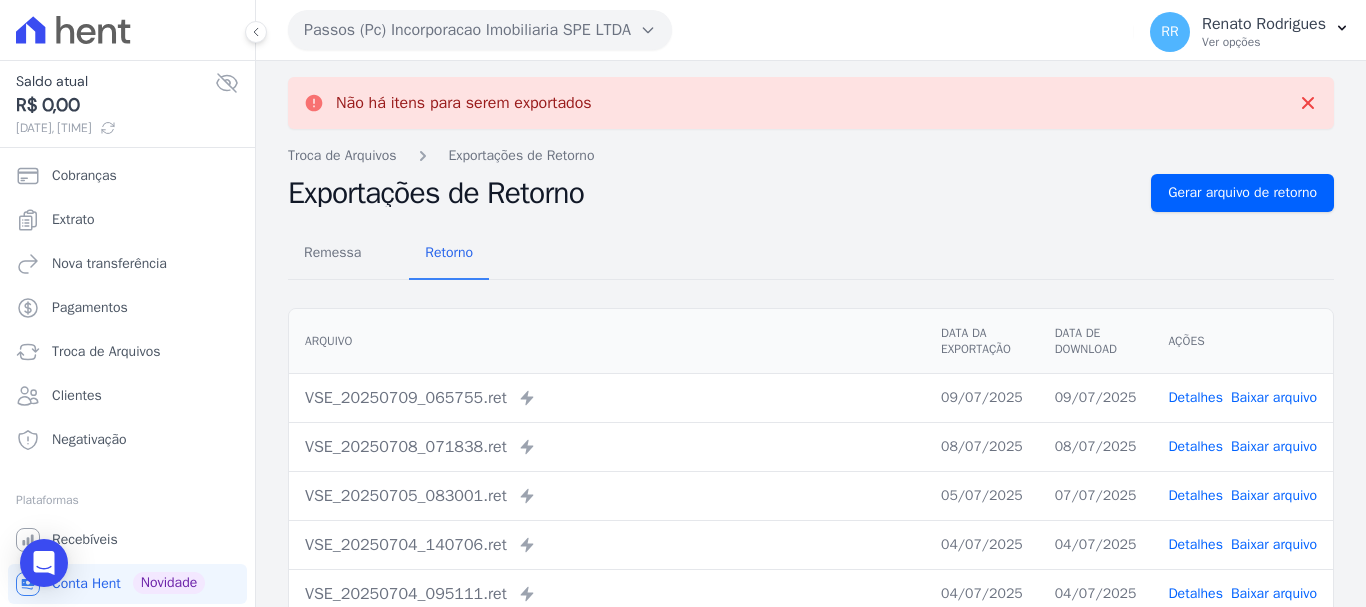 click on "Passos (Pc) Incorporacao Imobiliaria SPE LTDA" at bounding box center [480, 30] 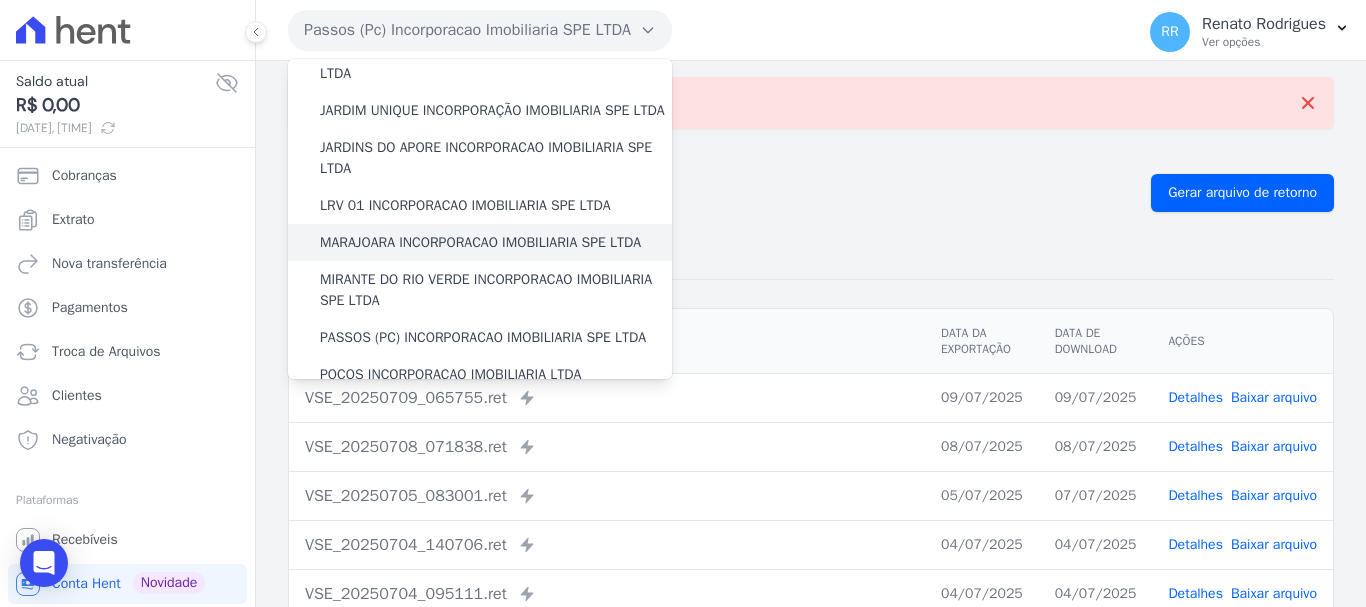 scroll, scrollTop: 500, scrollLeft: 0, axis: vertical 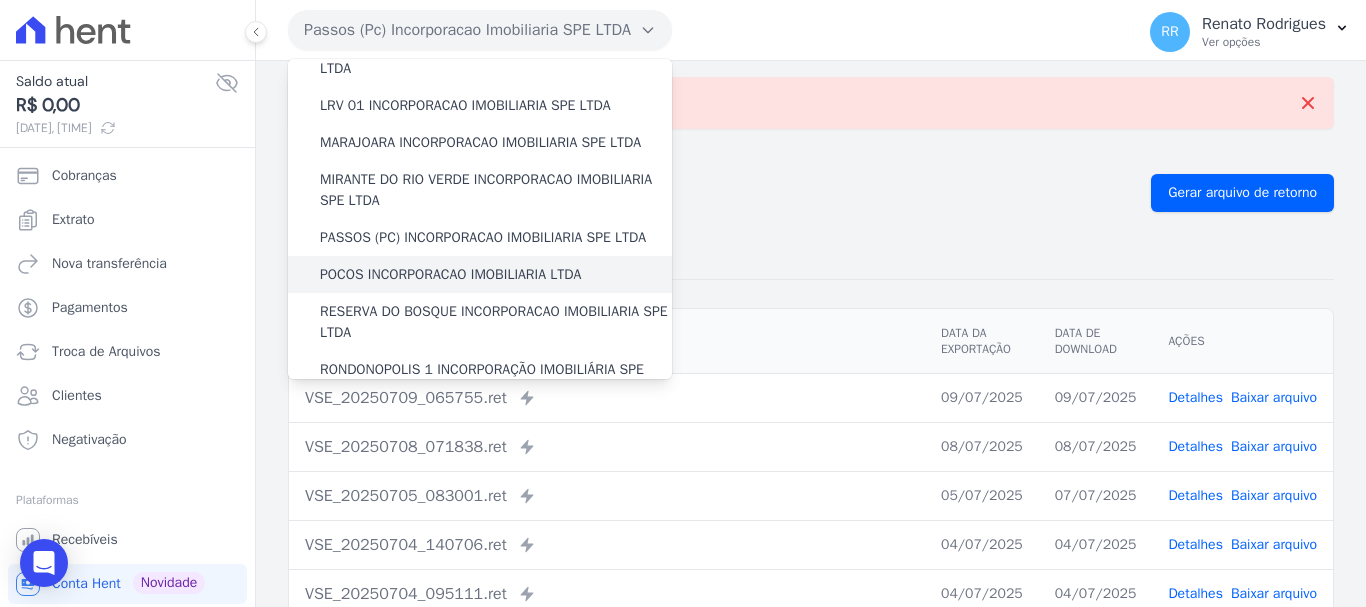 click on "POCOS INCORPORACAO IMOBILIARIA LTDA" at bounding box center (450, 274) 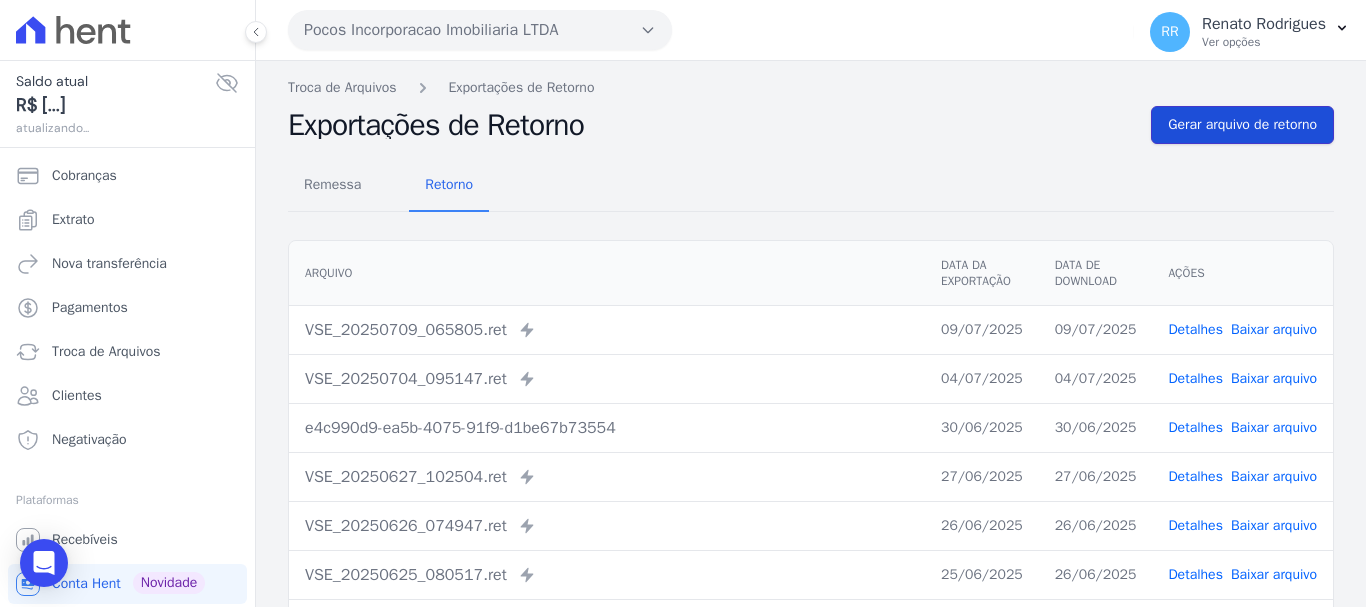 drag, startPoint x: 1279, startPoint y: 127, endPoint x: 298, endPoint y: 4, distance: 988.68097 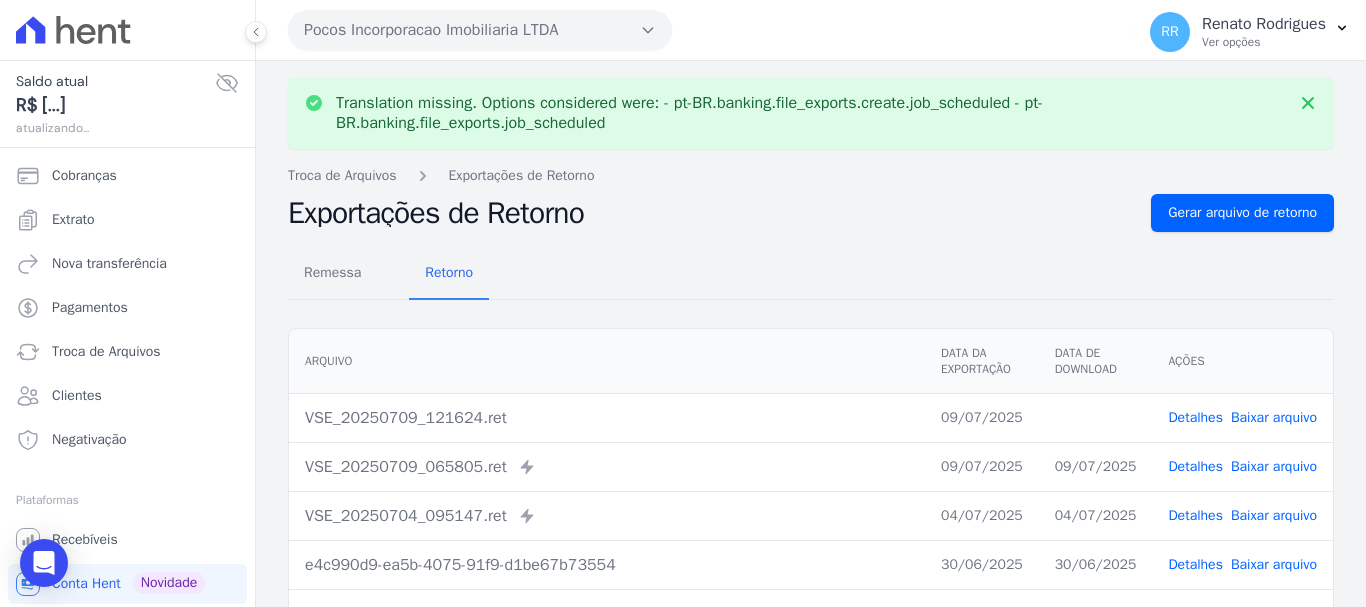 click on "Baixar arquivo" at bounding box center [1274, 417] 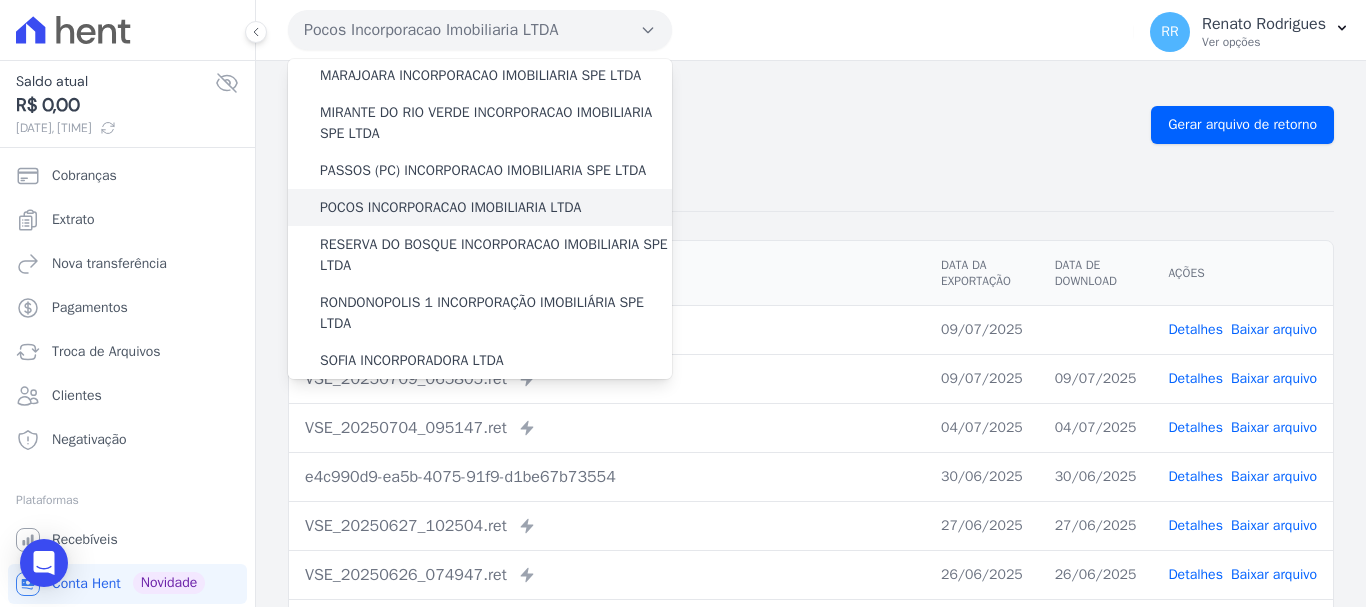 scroll, scrollTop: 600, scrollLeft: 0, axis: vertical 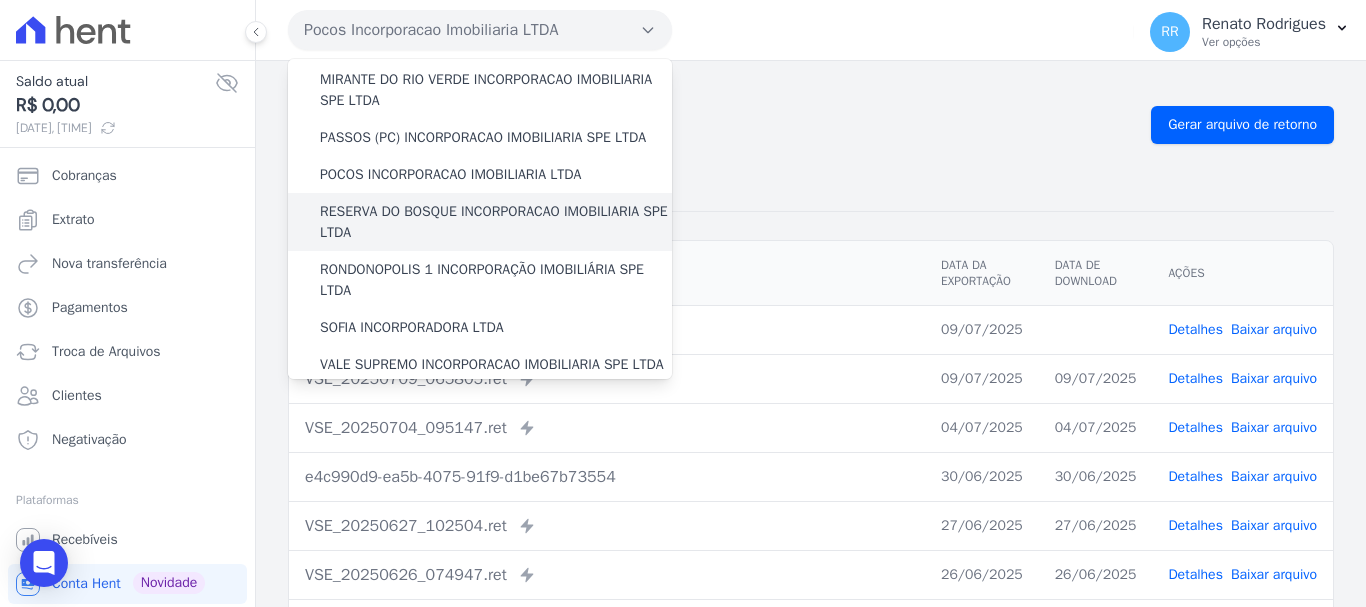 click on "RESERVA DO BOSQUE INCORPORACAO IMOBILIARIA SPE LTDA" at bounding box center [496, 222] 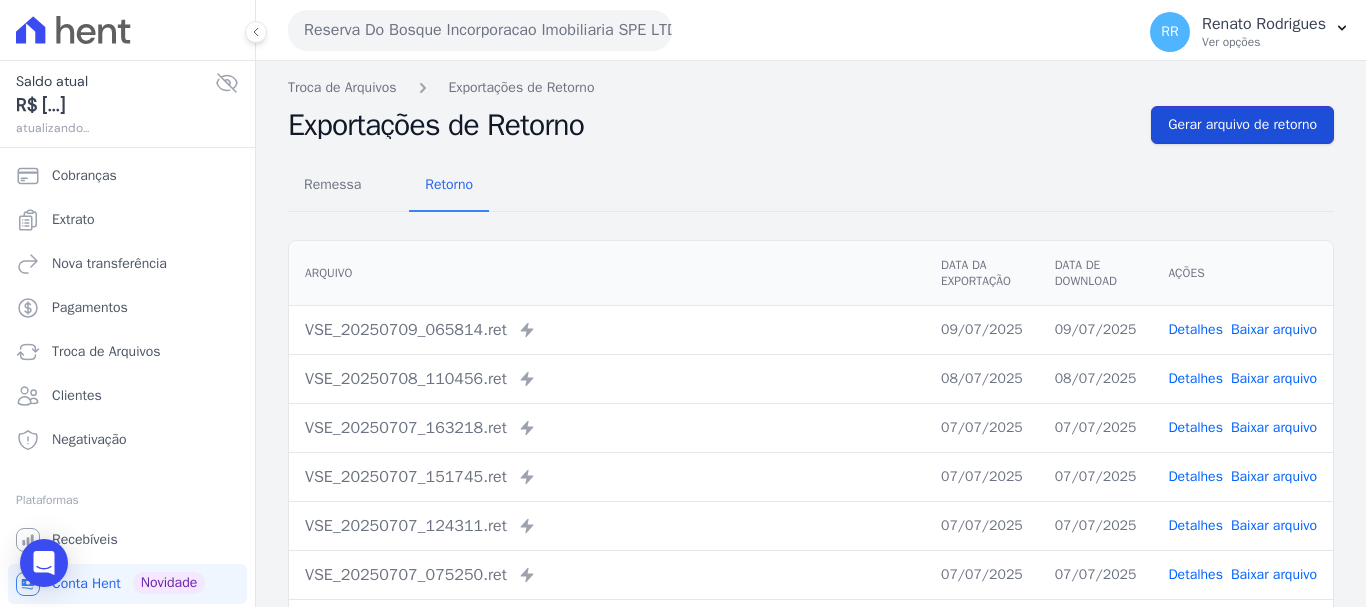 drag, startPoint x: 1227, startPoint y: 134, endPoint x: 1052, endPoint y: 110, distance: 176.63805 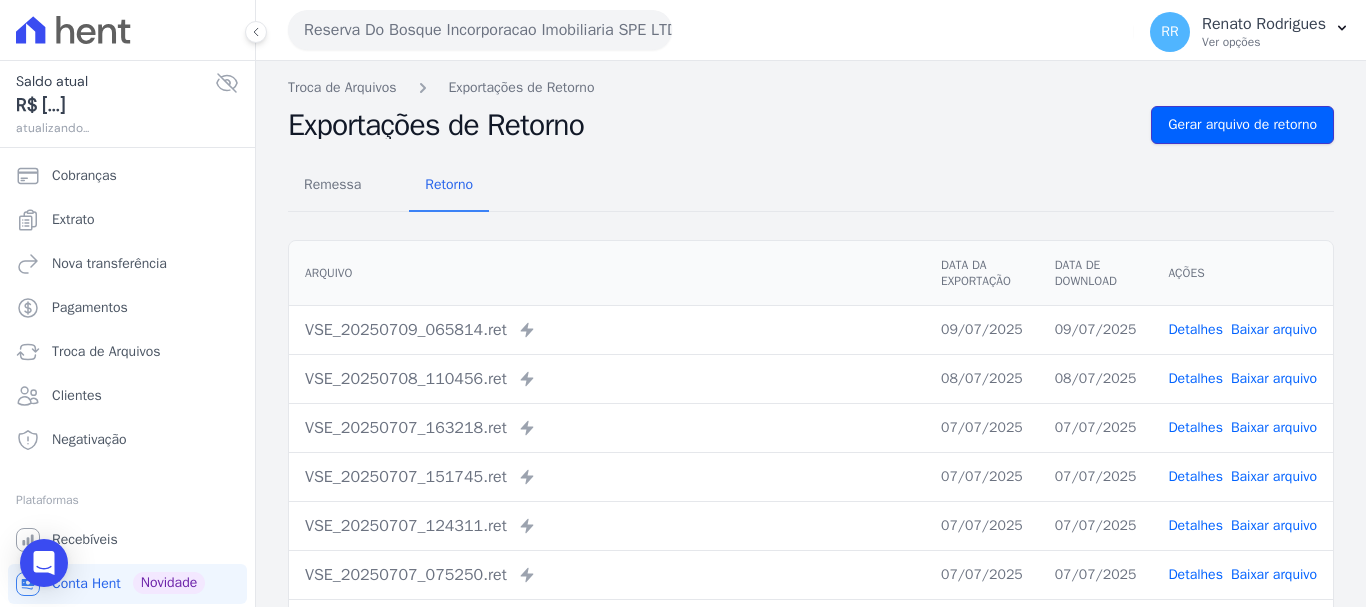 click on "Gerar arquivo de retorno" at bounding box center [1242, 125] 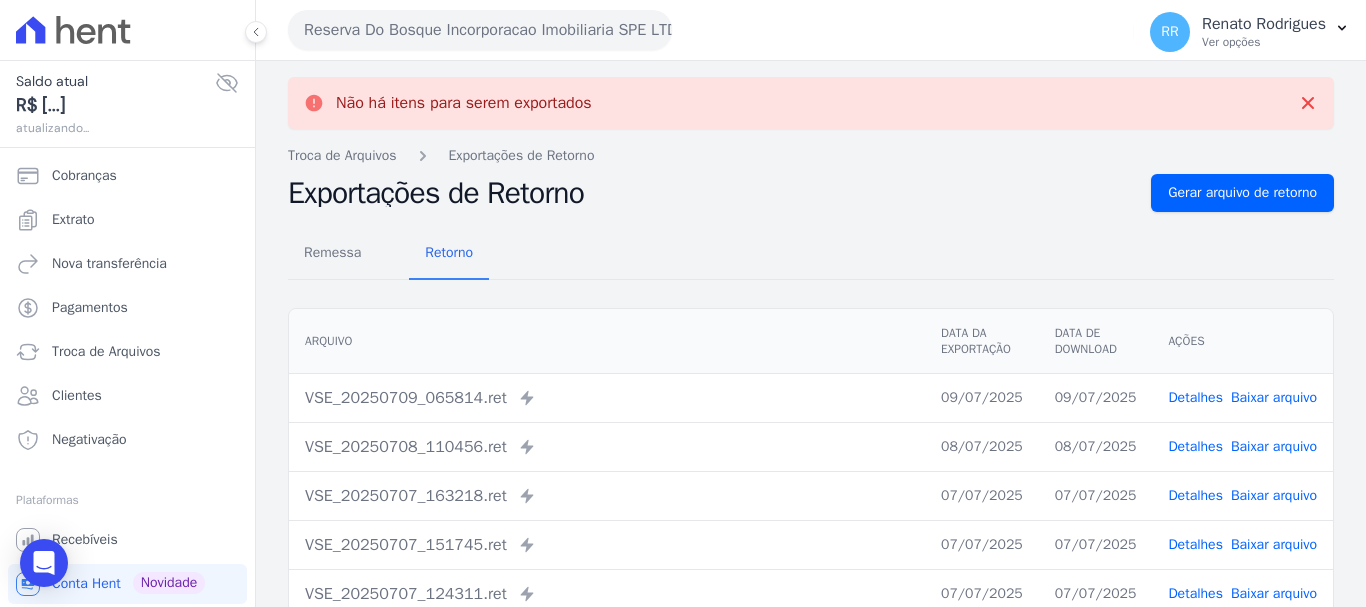 click on "Reserva Do Bosque Incorporacao Imobiliaria SPE LTDA" at bounding box center [480, 30] 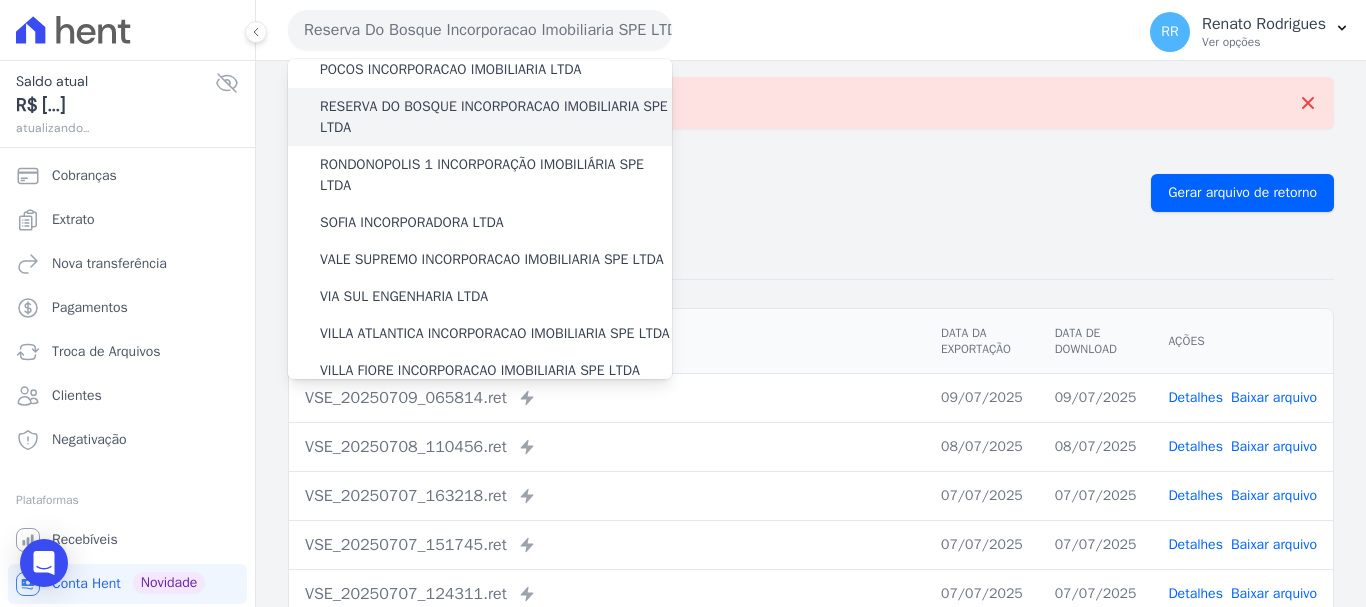scroll, scrollTop: 673, scrollLeft: 0, axis: vertical 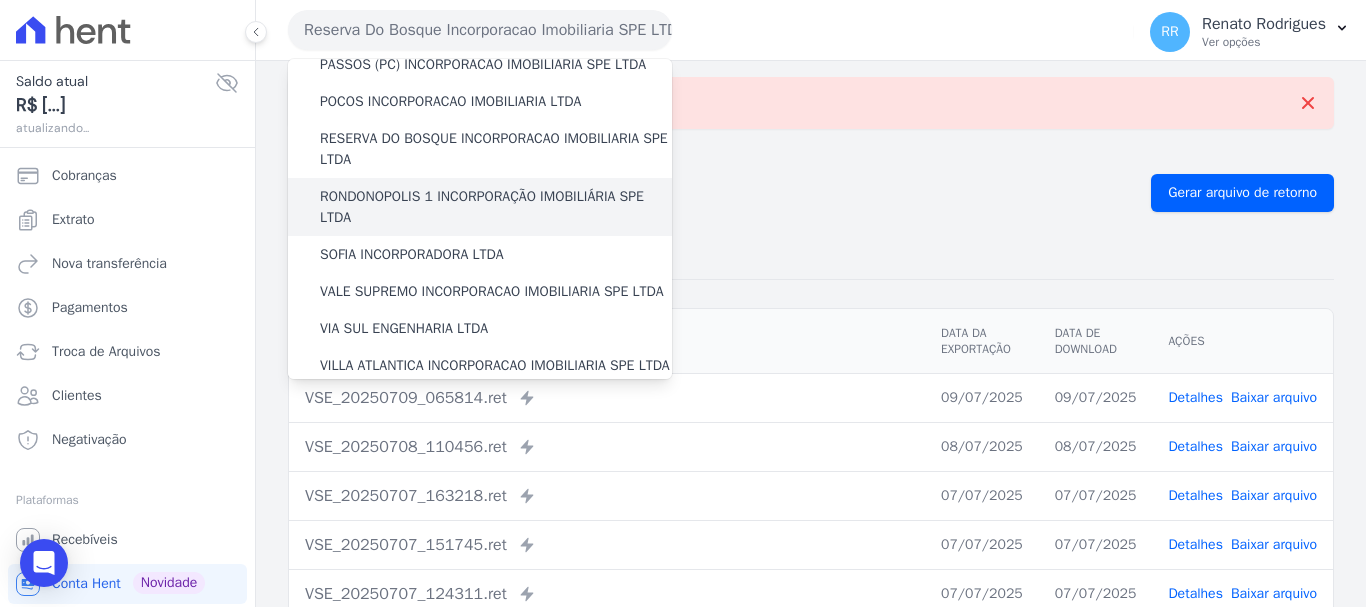 click on "RONDONOPOLIS 1 INCORPORAÇÃO IMOBILIÁRIA SPE LTDA" at bounding box center (496, 207) 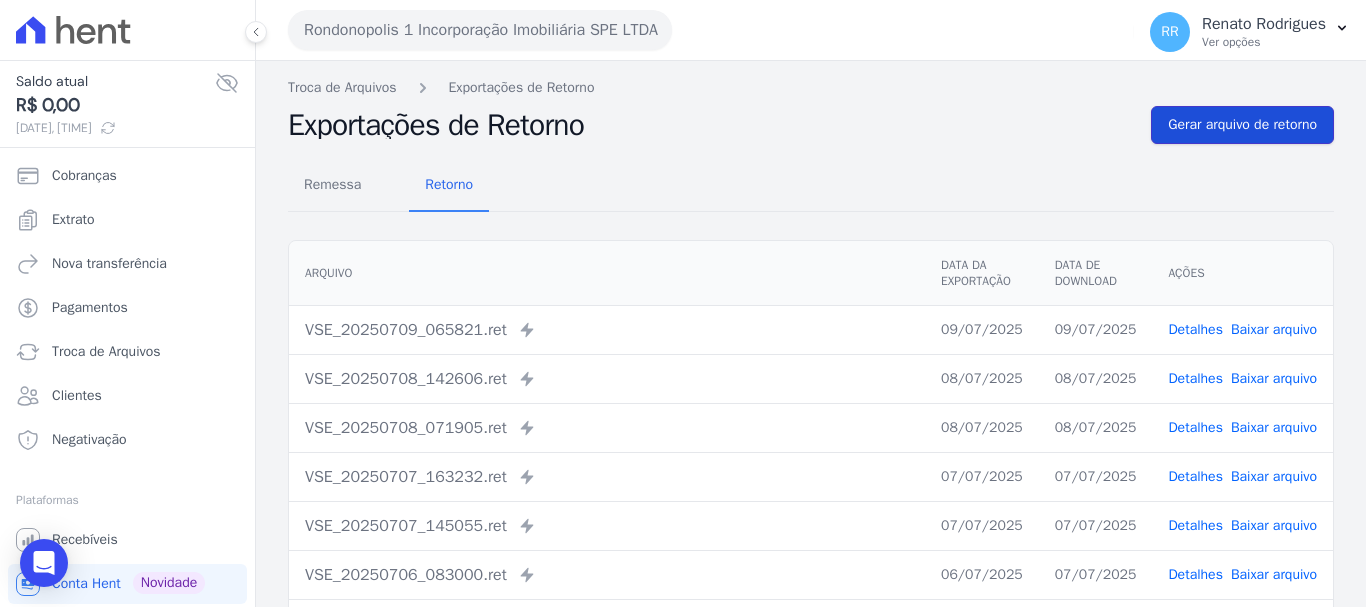 click on "Gerar arquivo de retorno" at bounding box center (1242, 125) 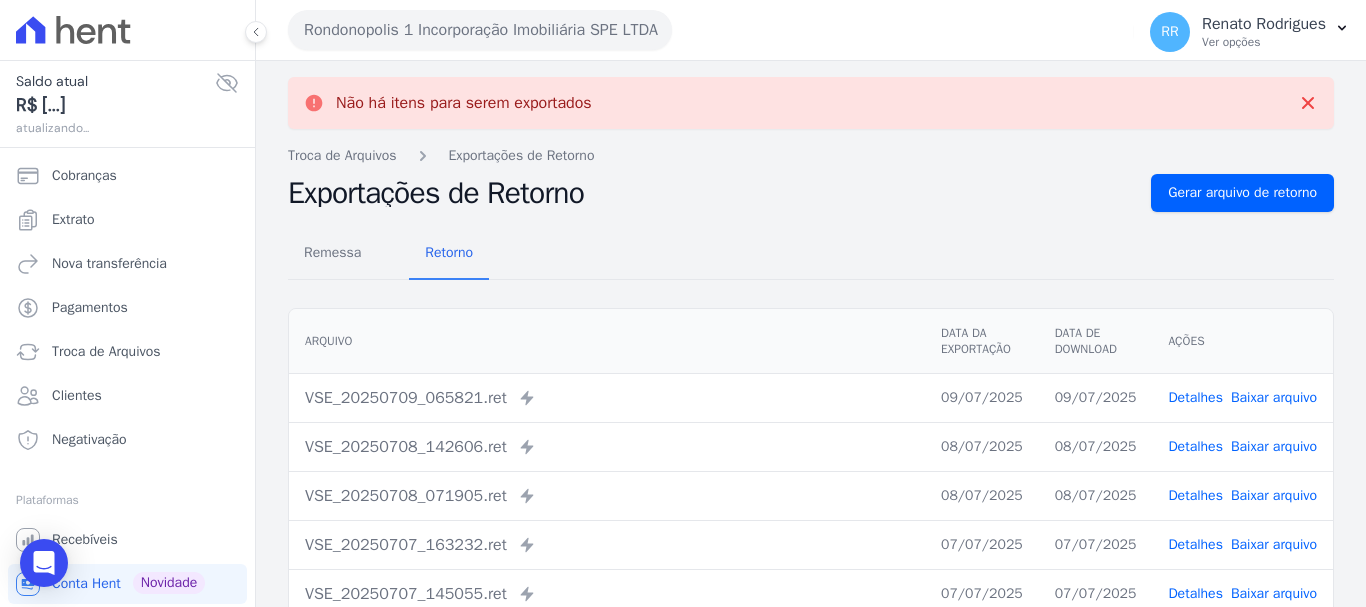 click on "Baixar arquivo" at bounding box center (1274, 397) 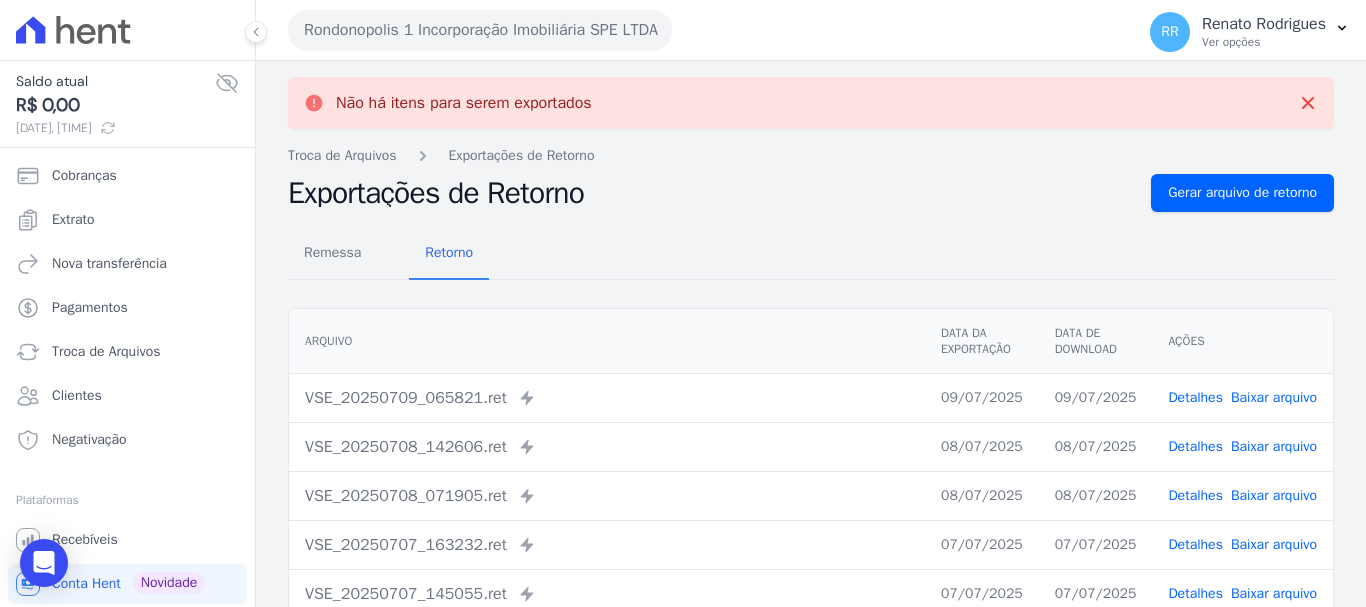 click on "Rondonopolis 1 Incorporação Imobiliária SPE LTDA" at bounding box center (480, 30) 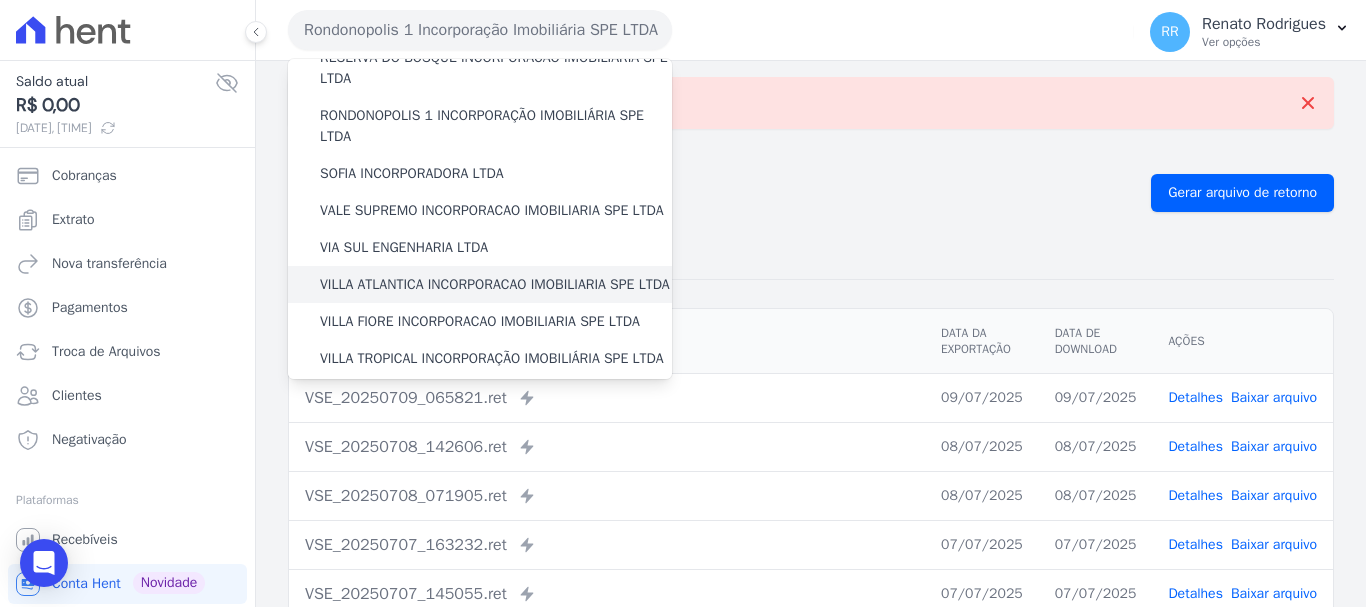 scroll, scrollTop: 800, scrollLeft: 0, axis: vertical 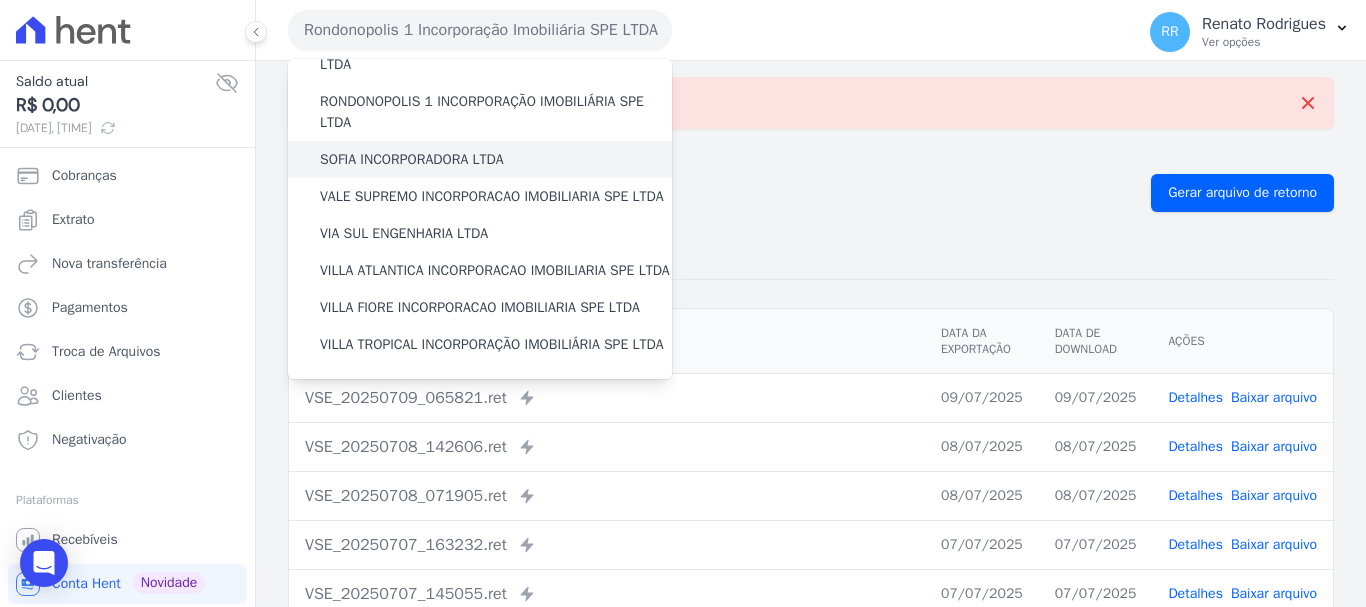 click on "SOFIA INCORPORADORA LTDA" at bounding box center [412, 159] 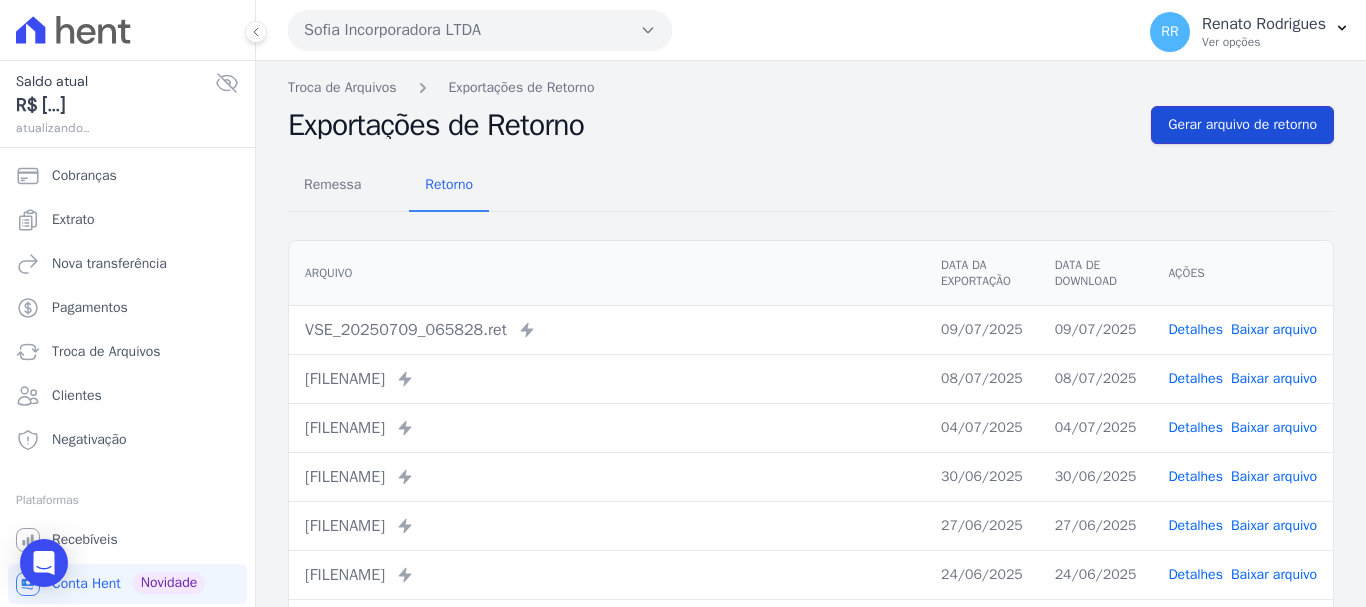 click on "Gerar arquivo de retorno" at bounding box center (1242, 125) 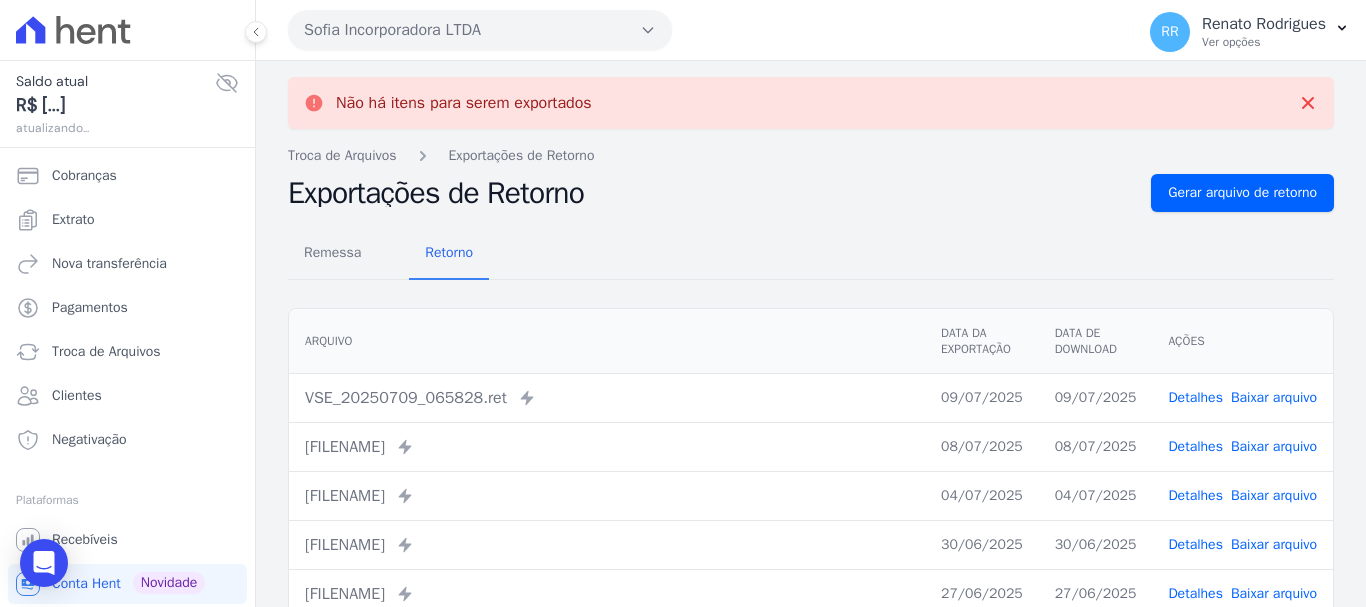 click on "Sofia Incorporadora LTDA" at bounding box center [480, 30] 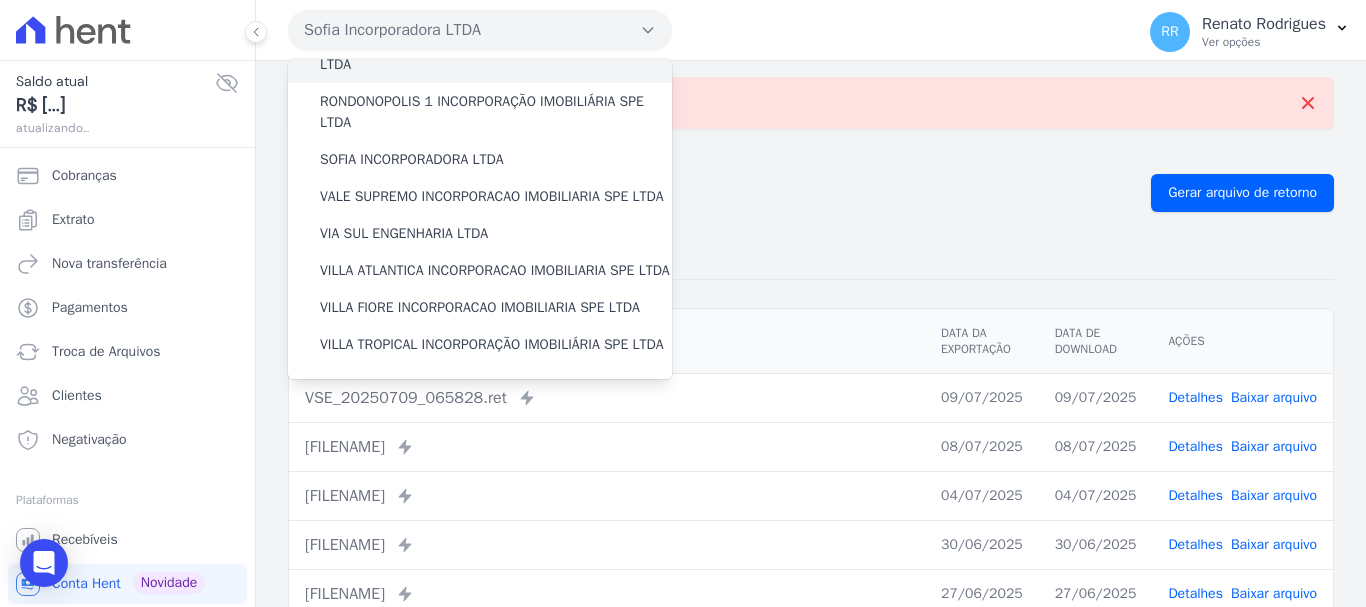scroll, scrollTop: 800, scrollLeft: 0, axis: vertical 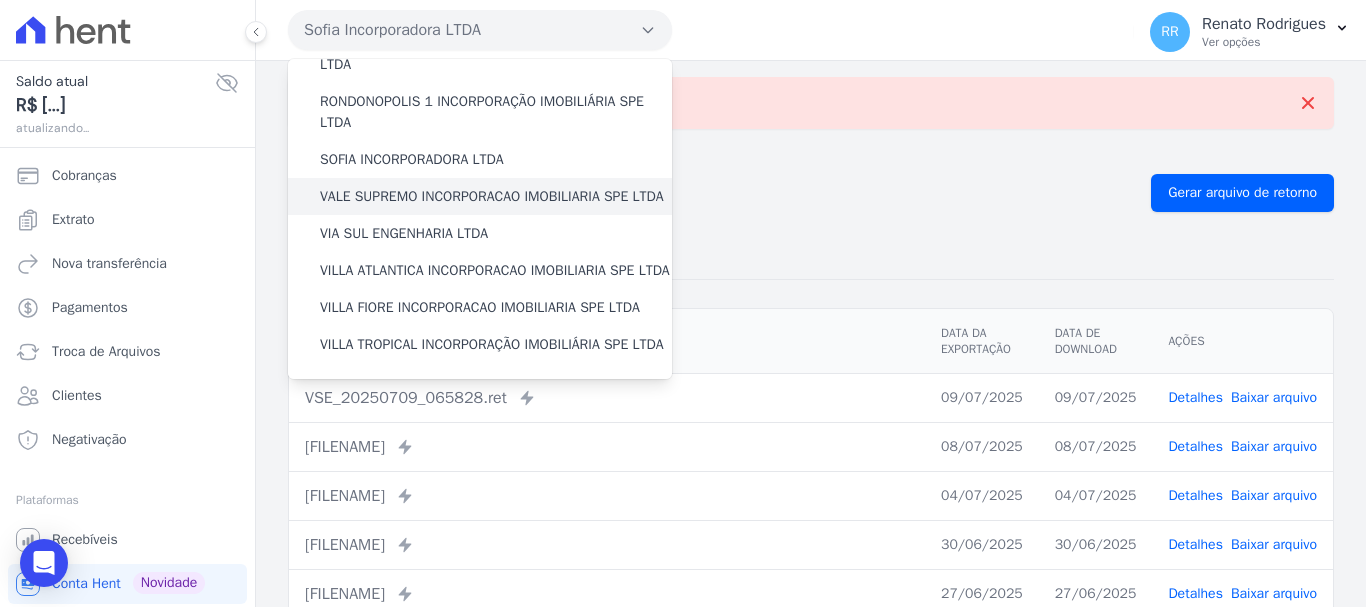 click on "VALE SUPREMO INCORPORACAO IMOBILIARIA SPE LTDA" at bounding box center (492, 196) 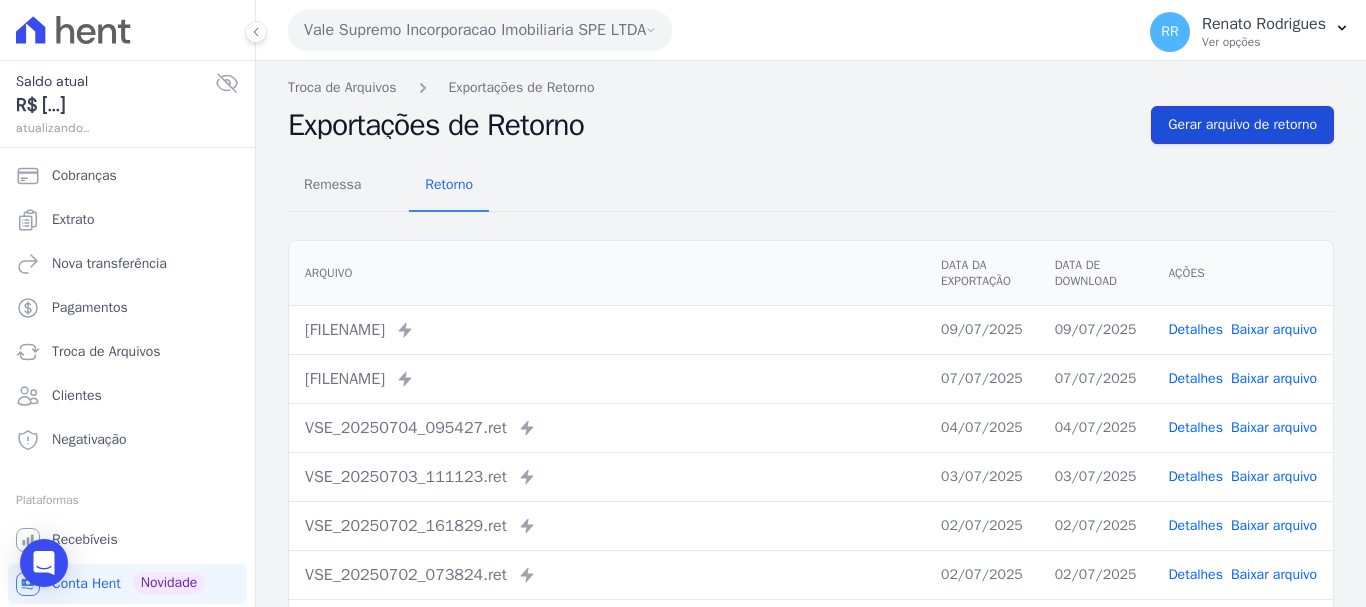 click on "Gerar arquivo de retorno" at bounding box center (1242, 125) 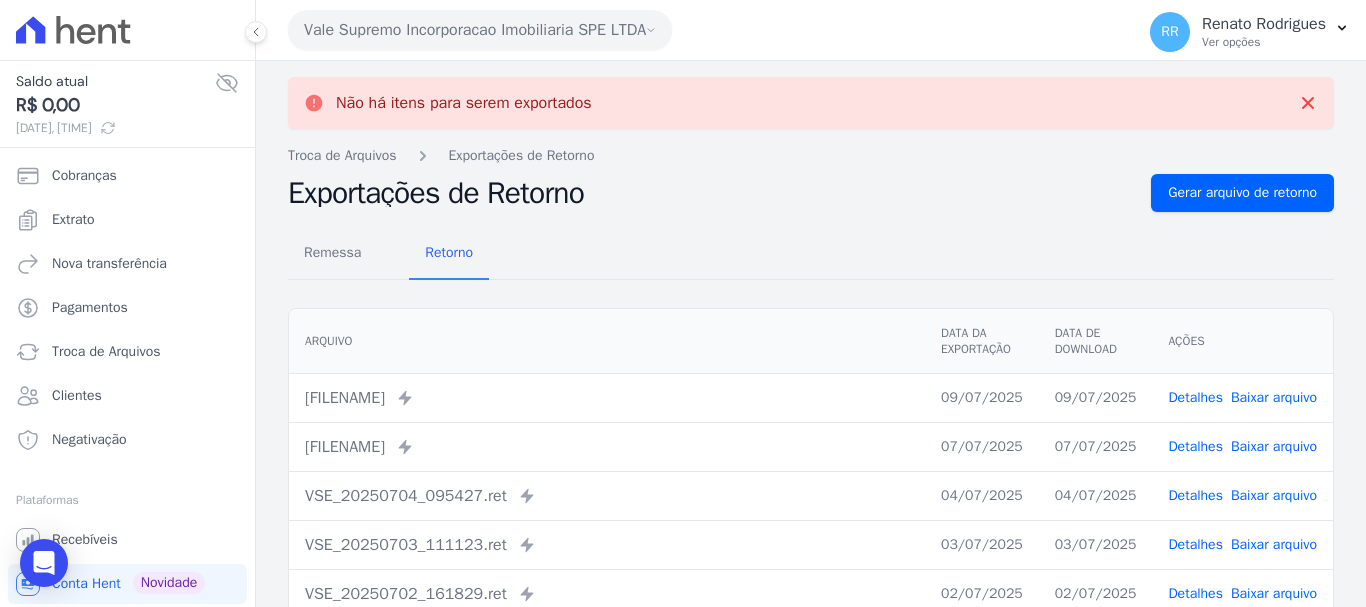 click on "Vale Supremo Incorporacao Imobiliaria SPE LTDA" at bounding box center (480, 30) 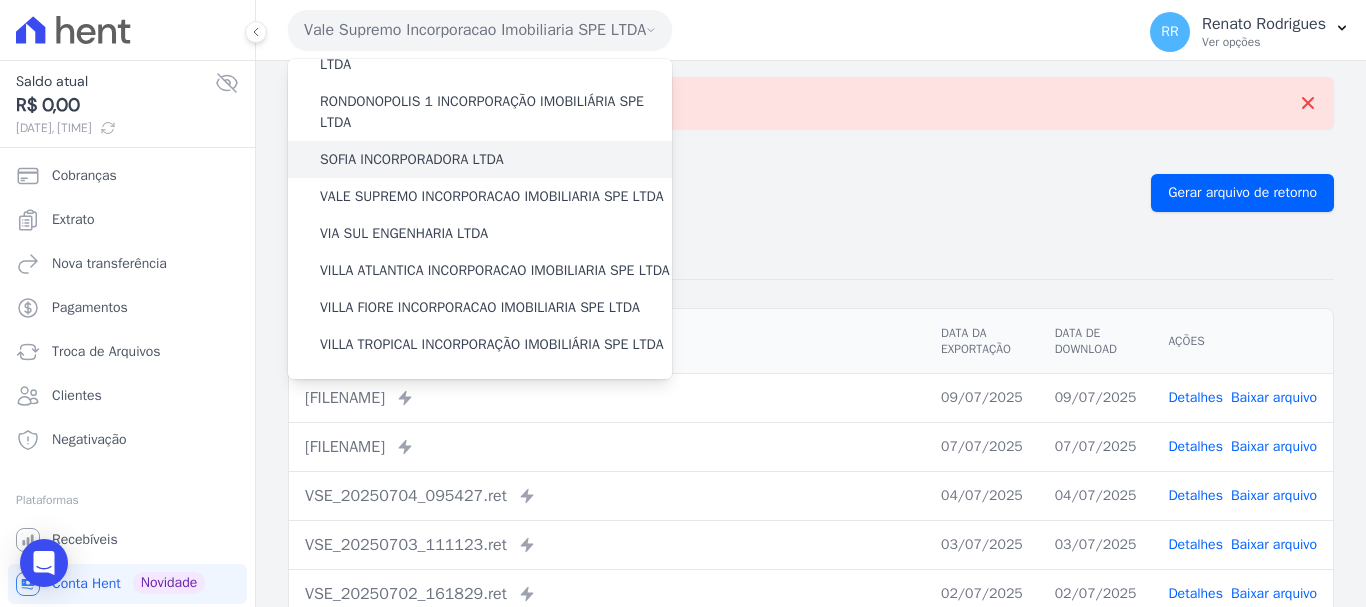scroll, scrollTop: 873, scrollLeft: 0, axis: vertical 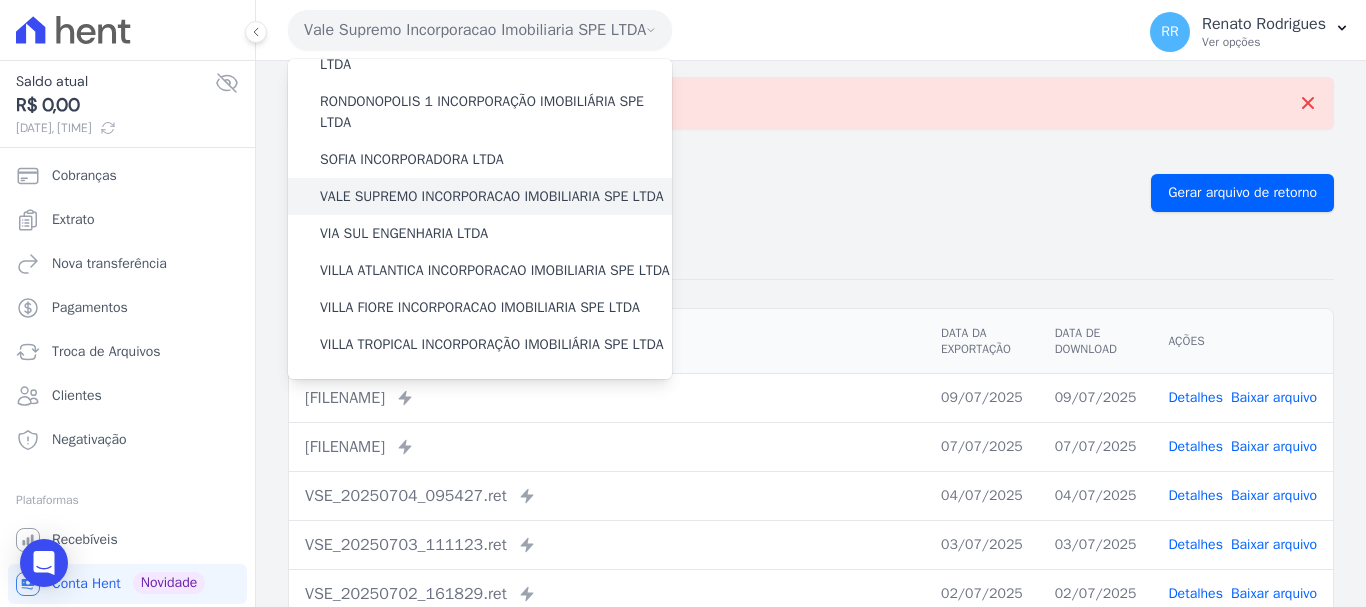 click on "VALE SUPREMO INCORPORACAO IMOBILIARIA SPE LTDA" at bounding box center [492, 196] 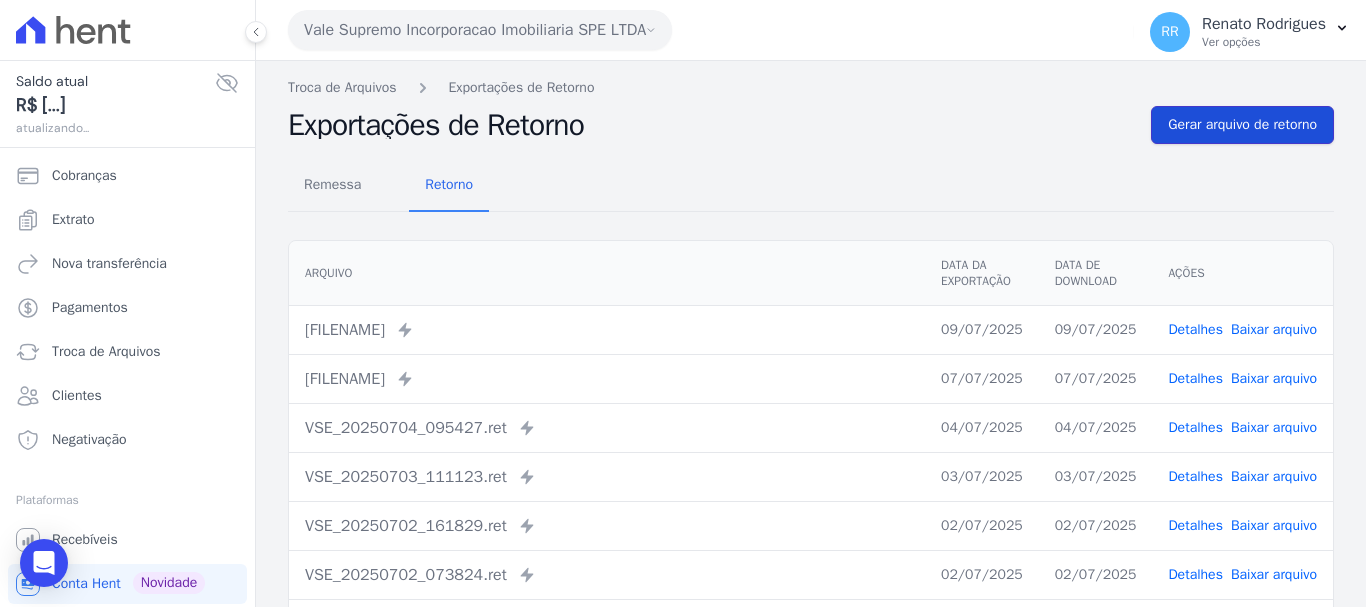 drag, startPoint x: 1234, startPoint y: 137, endPoint x: 1175, endPoint y: 142, distance: 59.211487 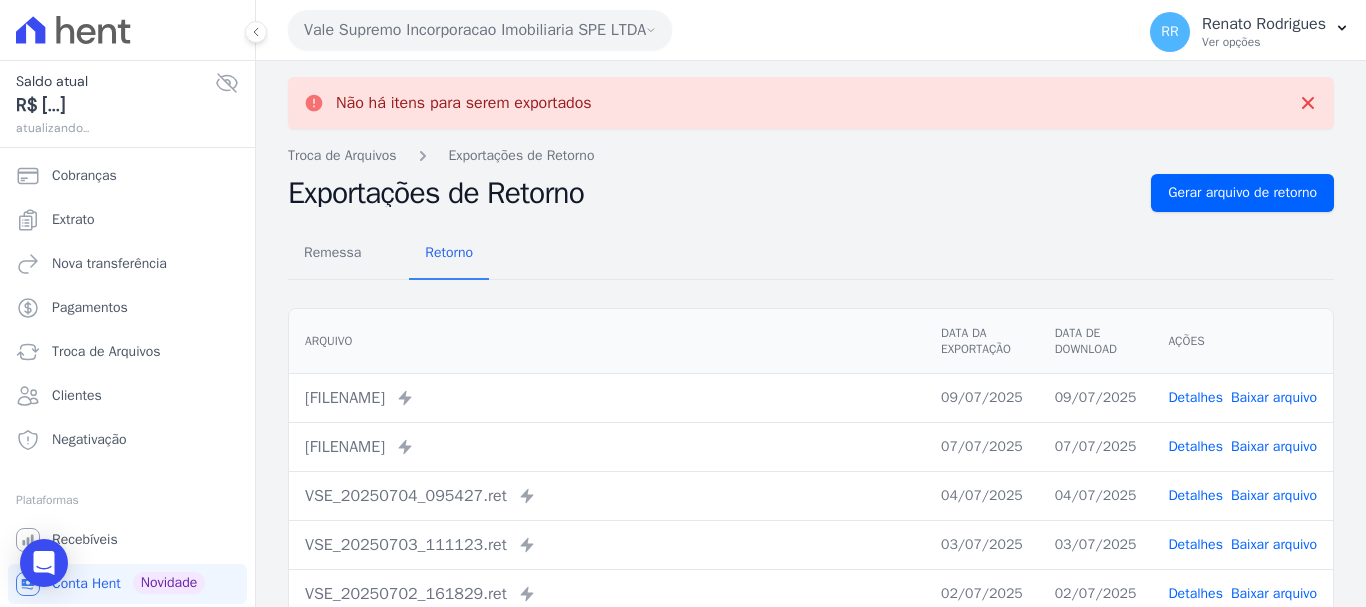 click on "[COMPANY] [COMPANY] [COMPANY] [COMPANY] [COMPANY]" at bounding box center (707, 30) 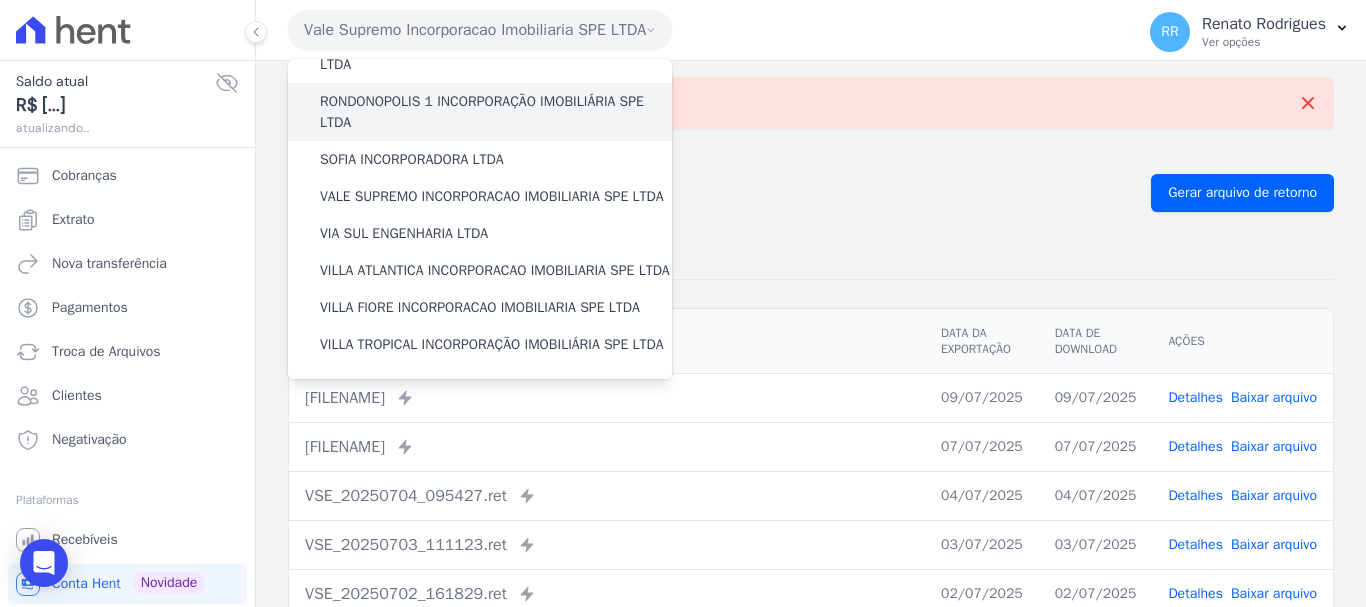 scroll, scrollTop: 873, scrollLeft: 0, axis: vertical 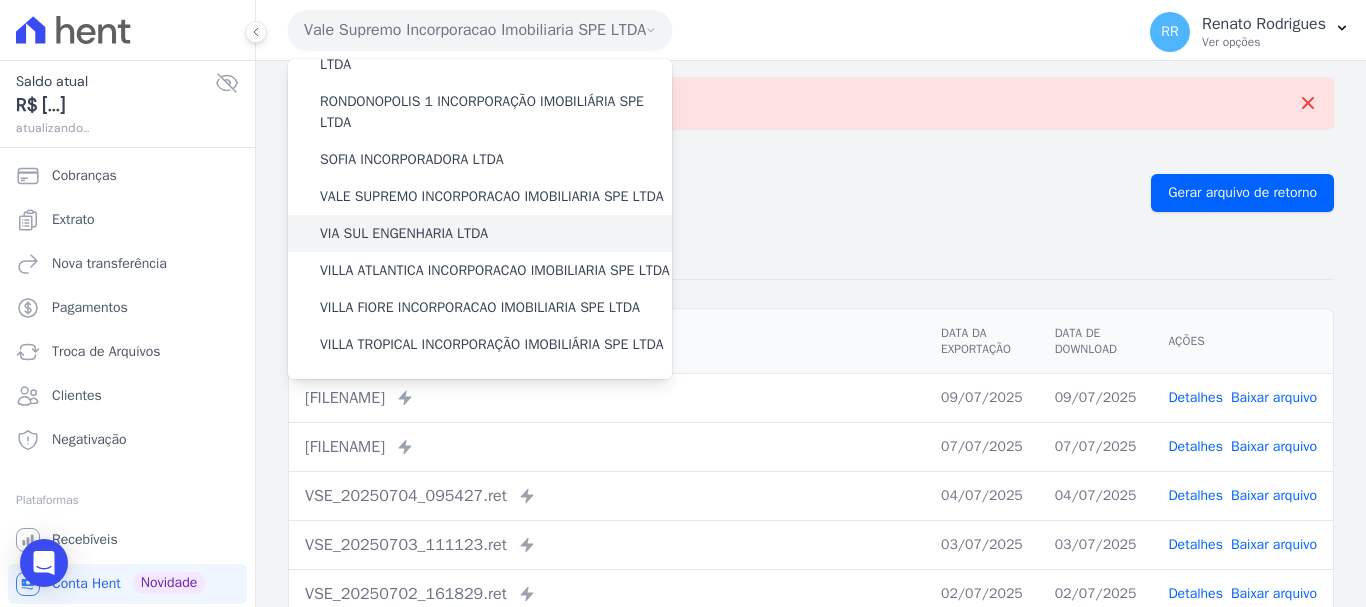 click on "VIA SUL ENGENHARIA LTDA" at bounding box center (404, 233) 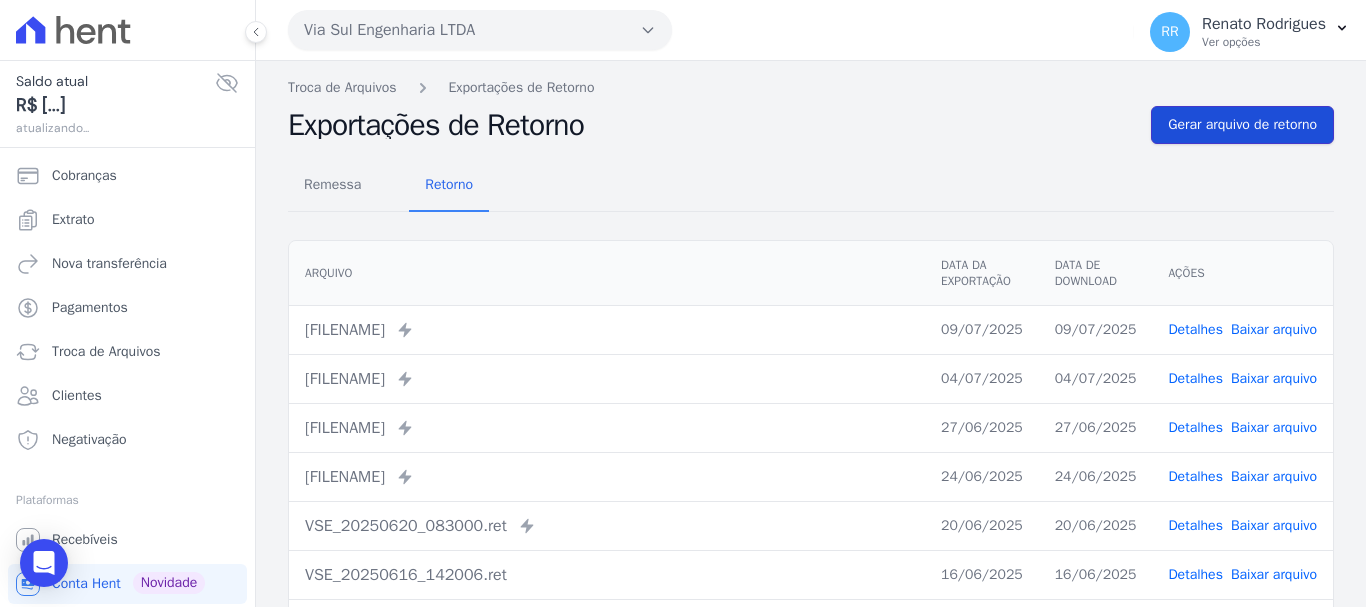 click on "Gerar arquivo de retorno" at bounding box center (1242, 125) 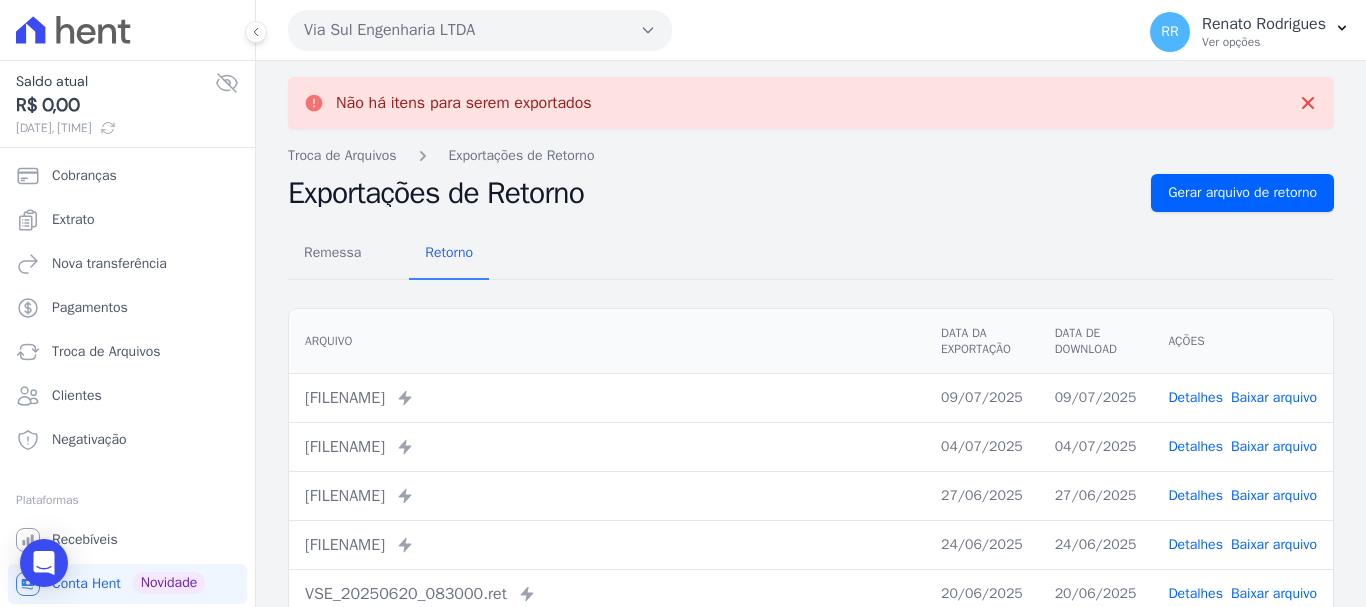 click on "Via Sul Engenharia LTDA" at bounding box center (480, 30) 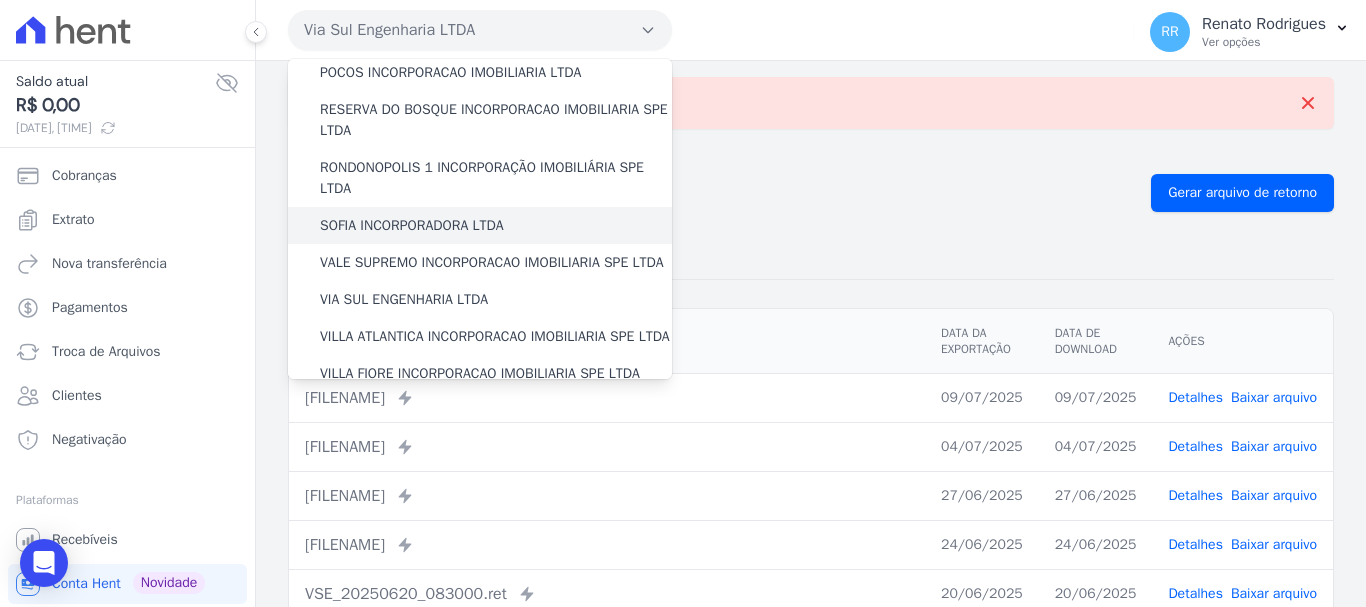 scroll, scrollTop: 873, scrollLeft: 0, axis: vertical 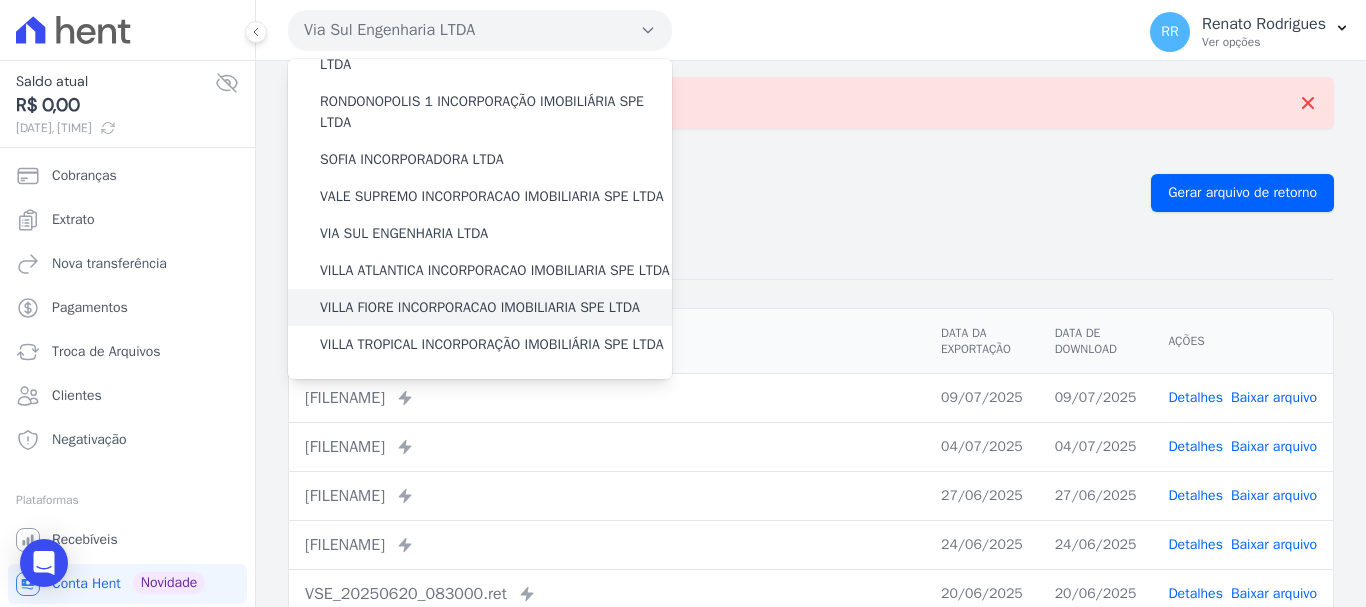 click on "VILLA FIORE INCORPORACAO IMOBILIARIA SPE LTDA" at bounding box center (480, 307) 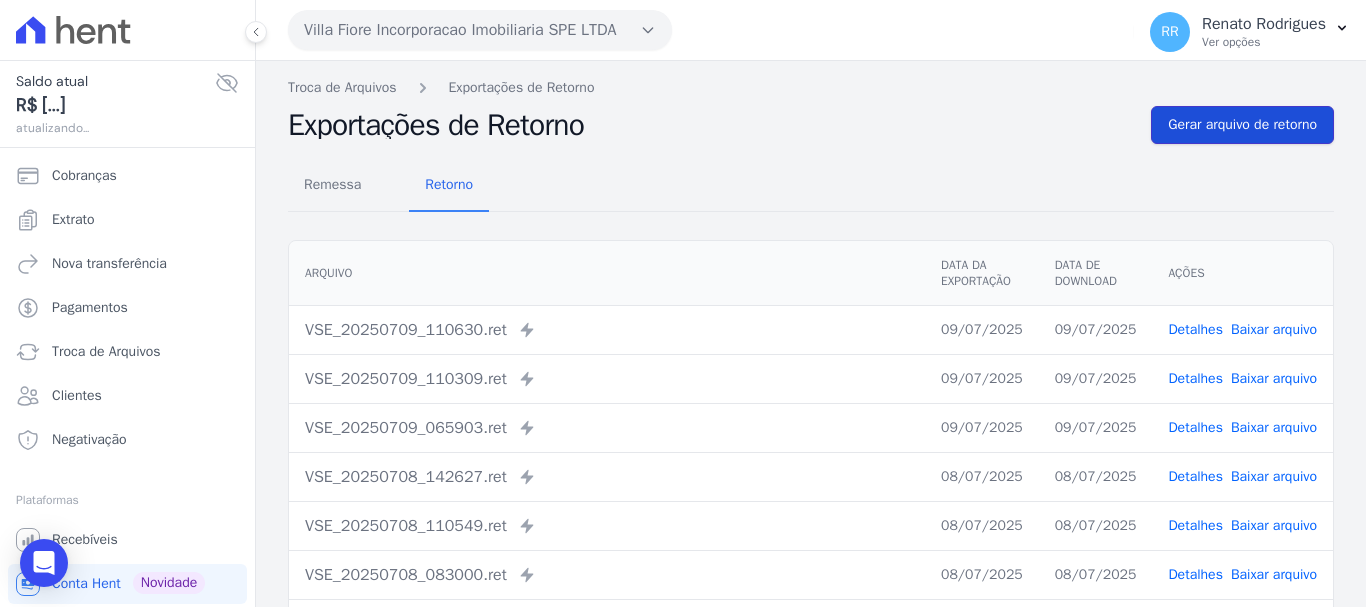 click on "Gerar arquivo de retorno" at bounding box center (1242, 125) 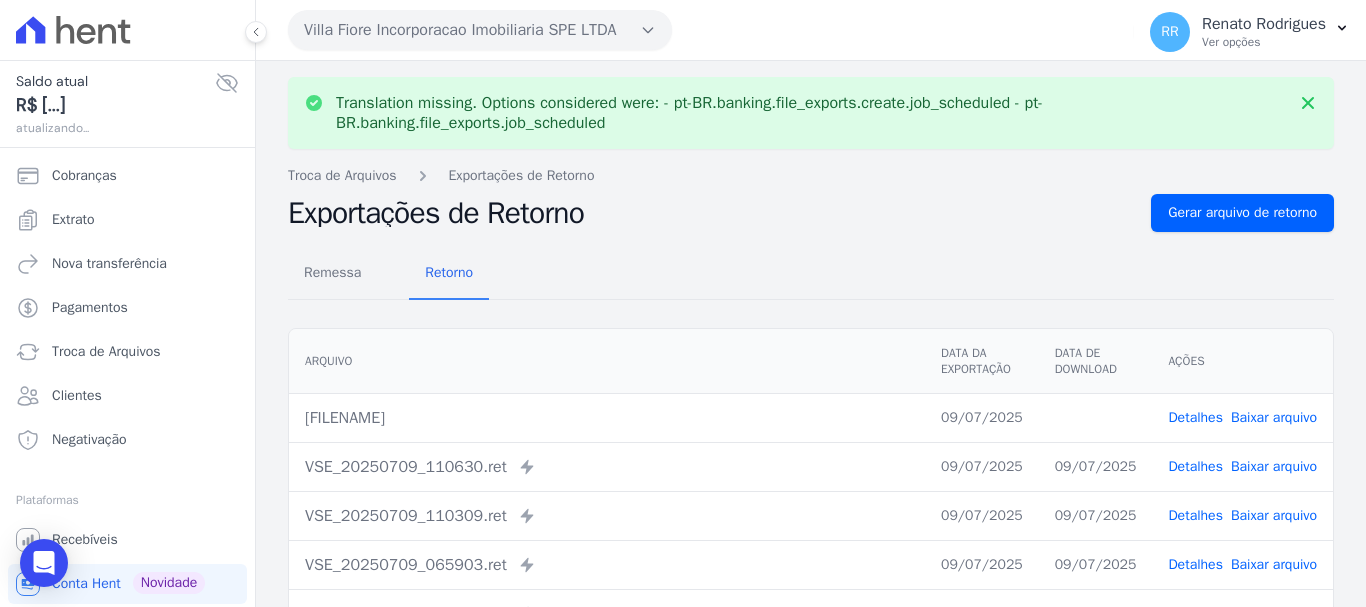 click on "Baixar arquivo" at bounding box center [1274, 417] 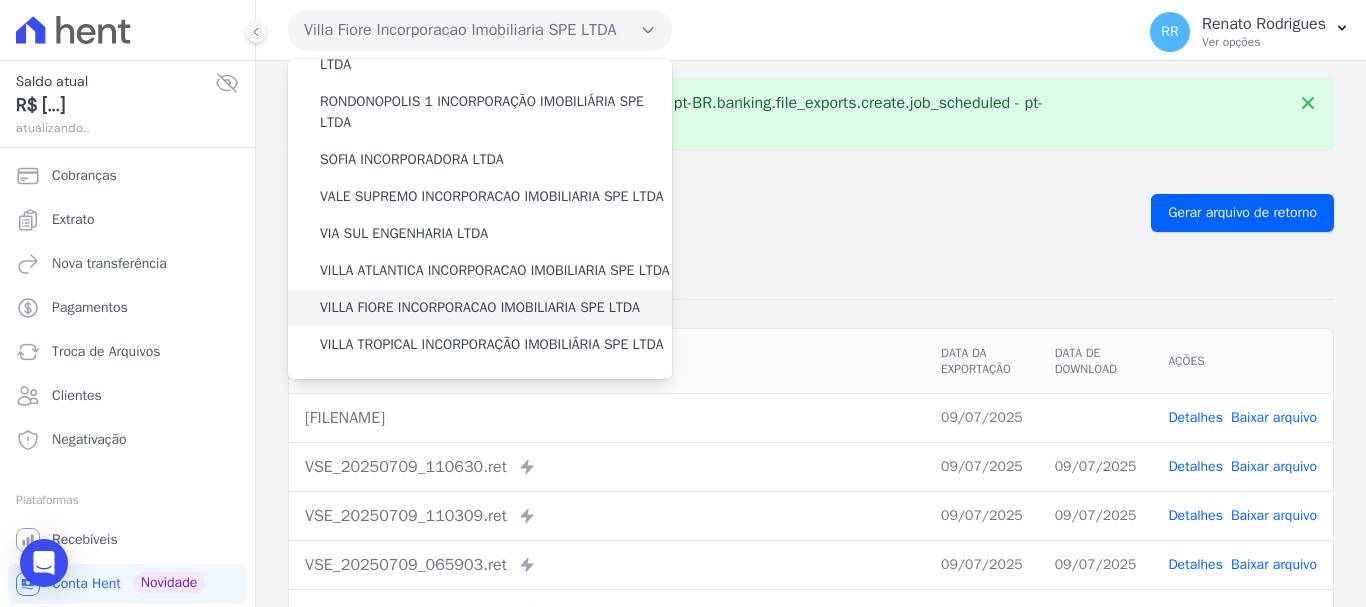 scroll, scrollTop: 873, scrollLeft: 0, axis: vertical 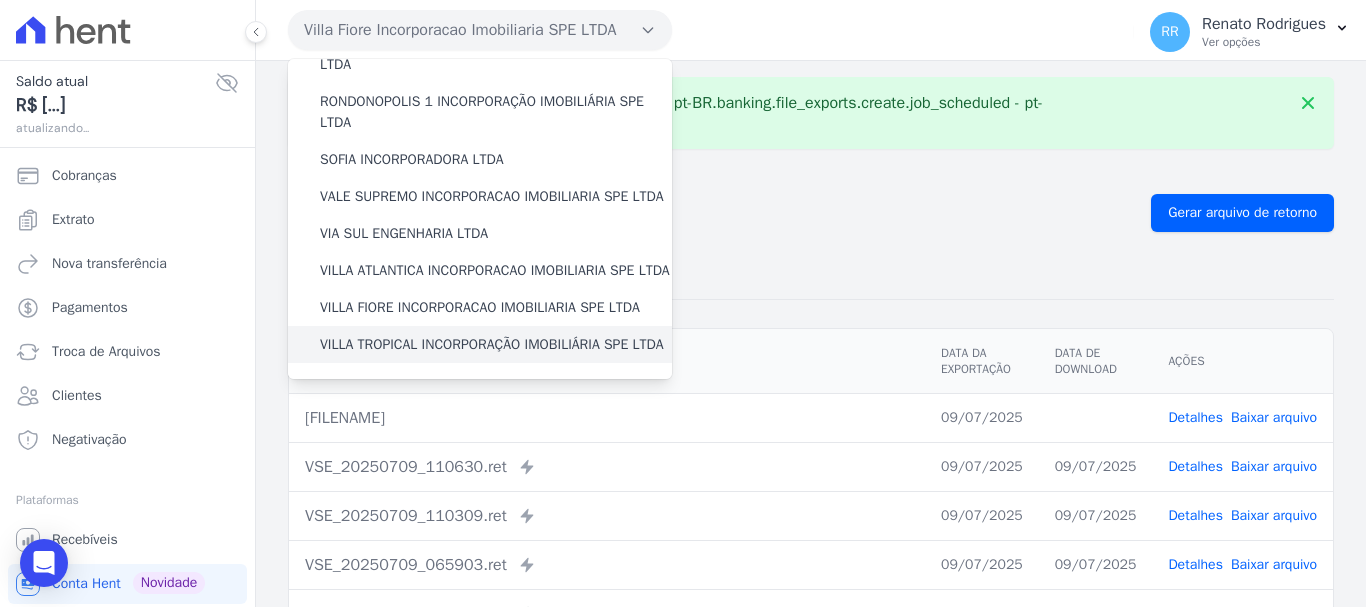 click on "VILLA TROPICAL INCORPORAÇÃO IMOBILIÁRIA SPE LTDA" at bounding box center (492, 344) 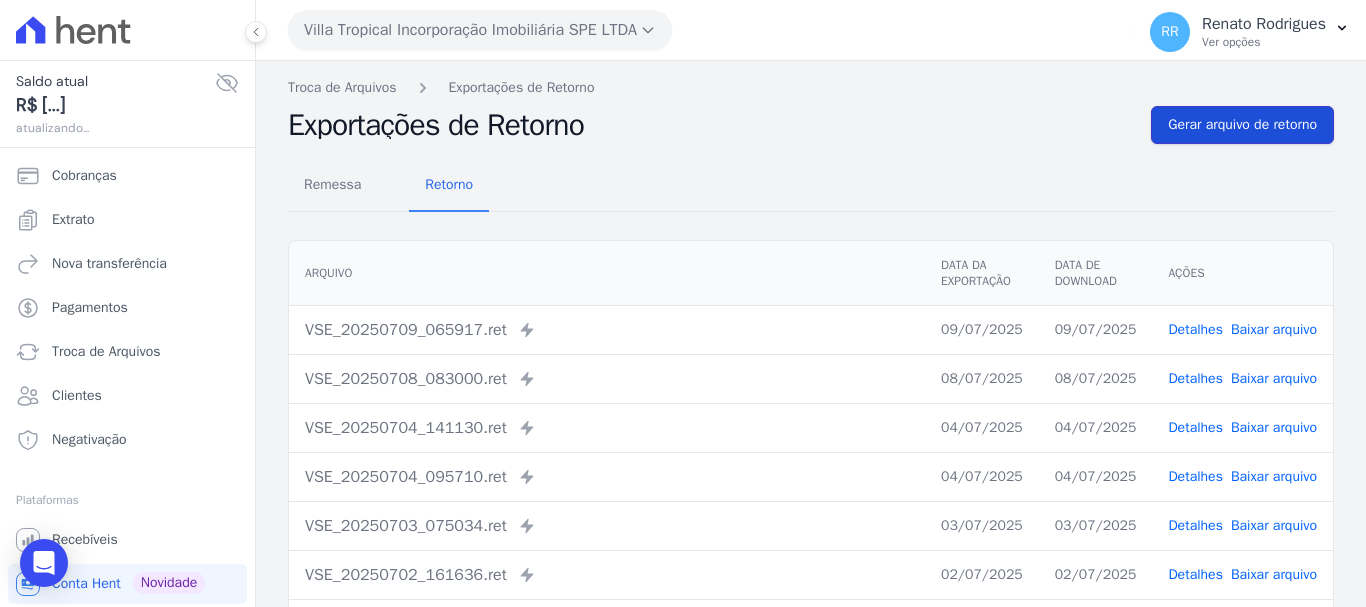 click on "Gerar arquivo de retorno" at bounding box center [1242, 125] 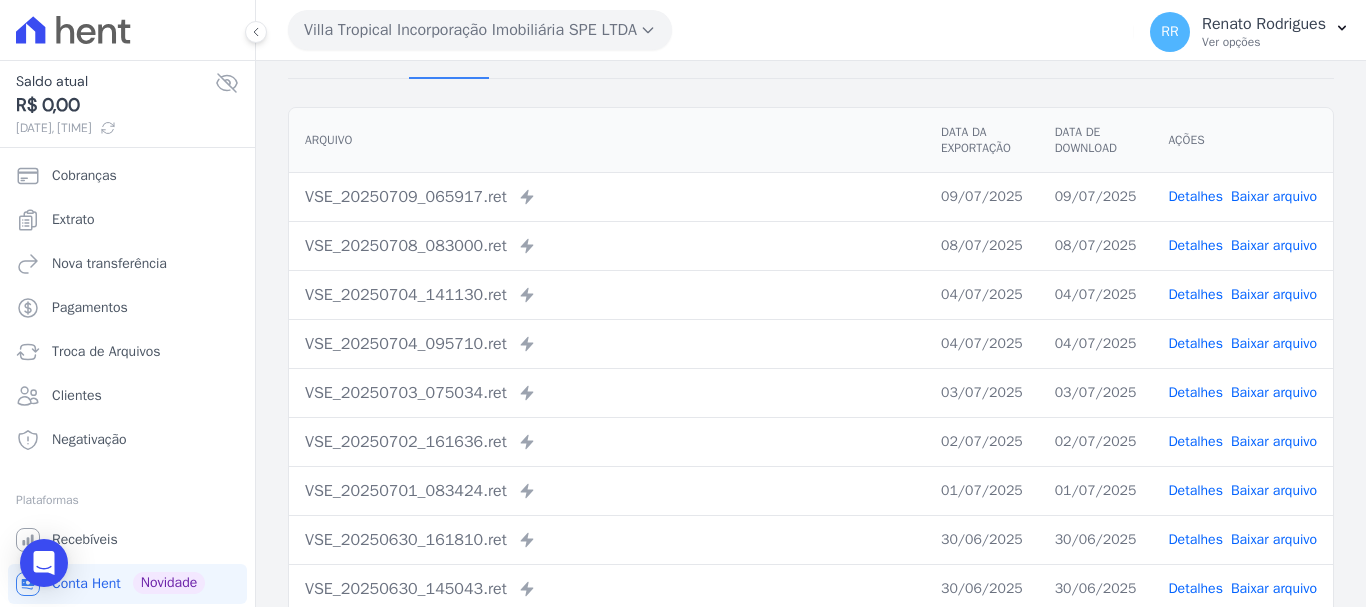 scroll, scrollTop: 0, scrollLeft: 0, axis: both 